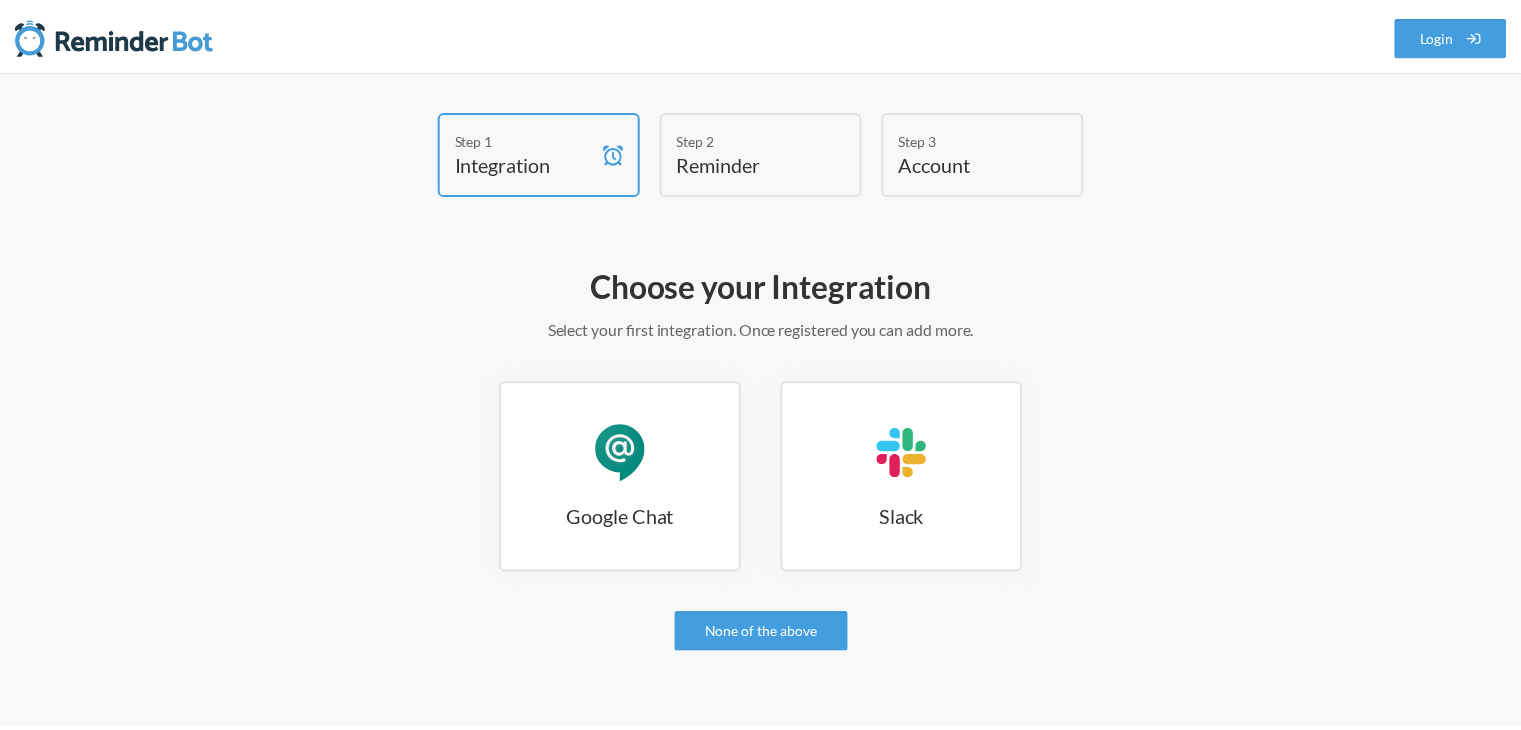 scroll, scrollTop: 0, scrollLeft: 0, axis: both 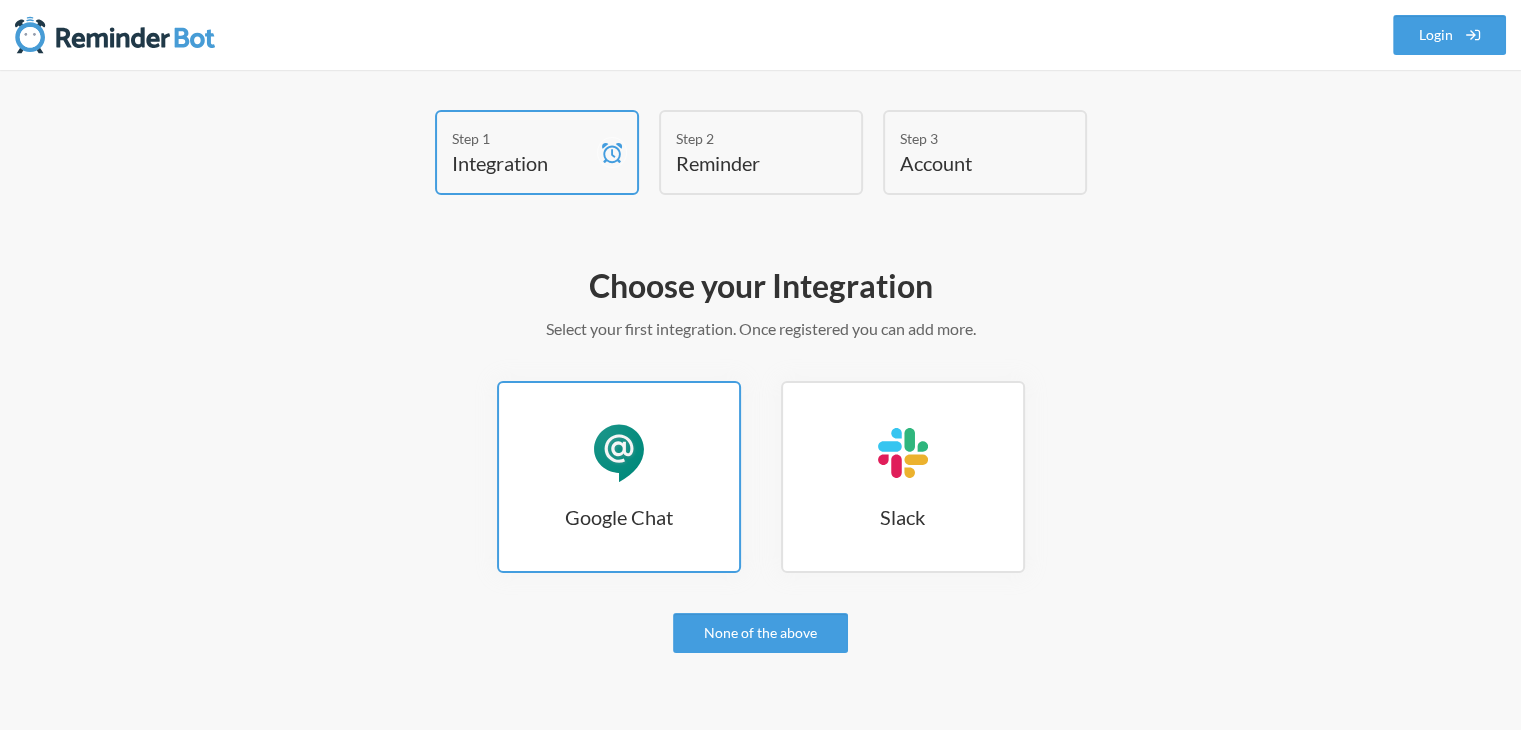 click on "Google Chat   Google Chat" at bounding box center [619, 477] 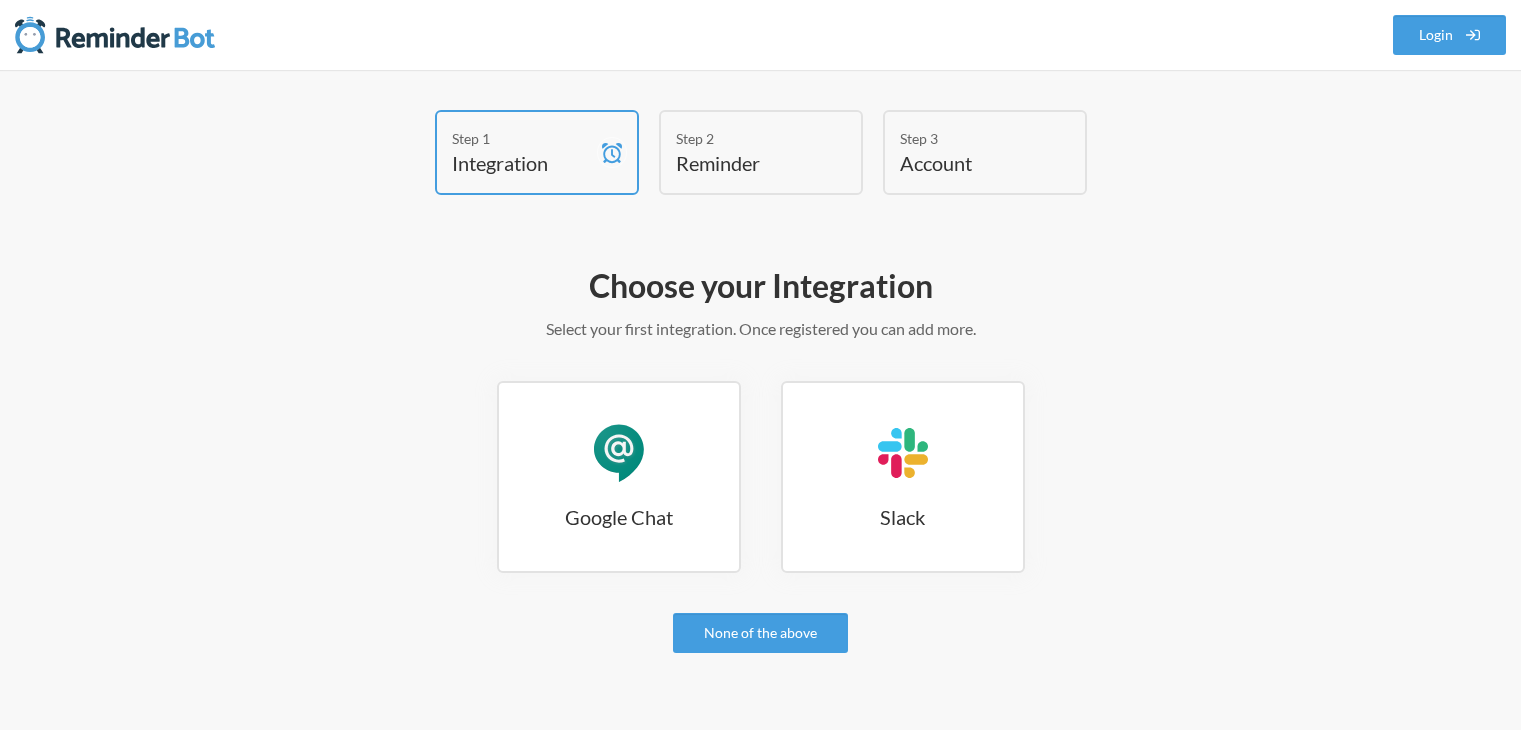 scroll, scrollTop: 0, scrollLeft: 0, axis: both 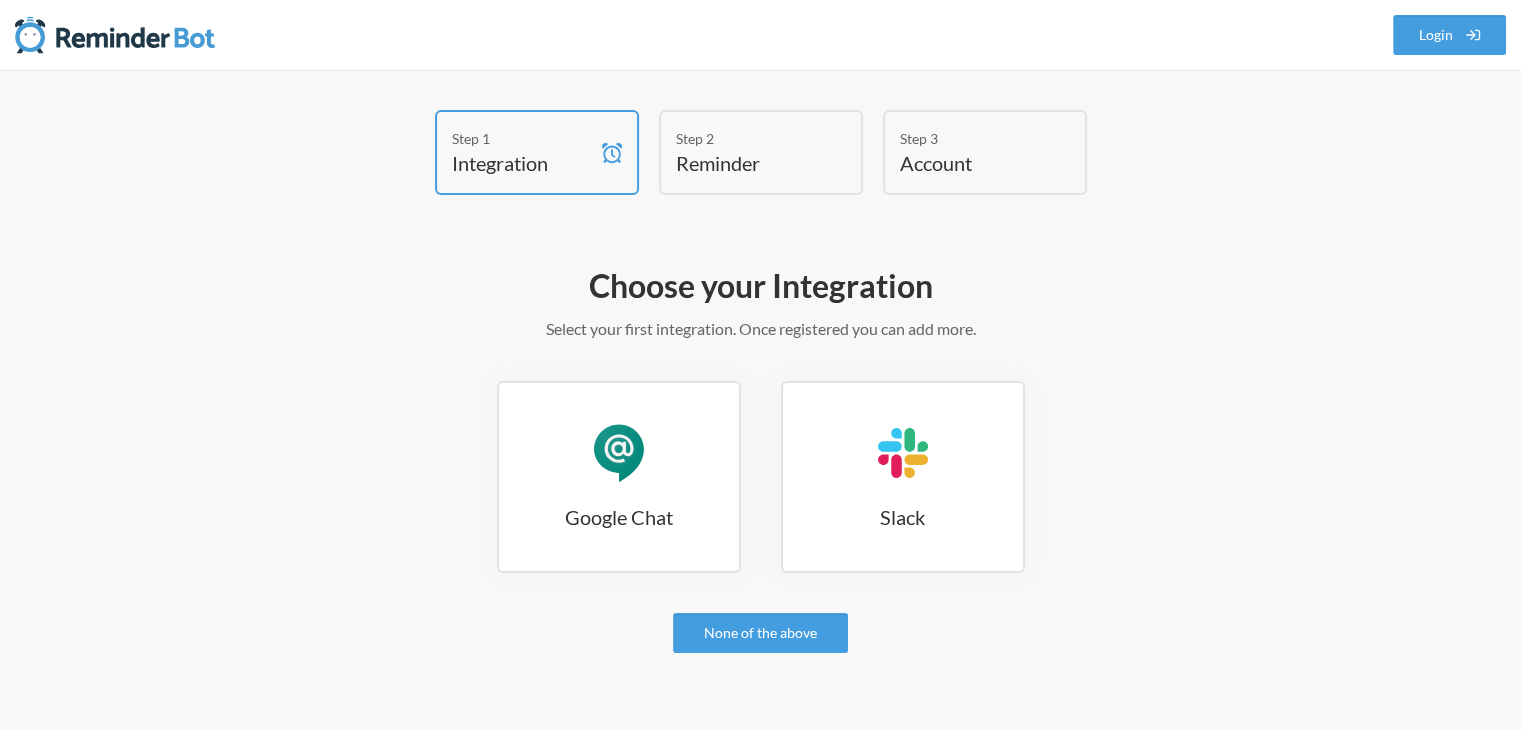 click on "Reminder" at bounding box center (522, 163) 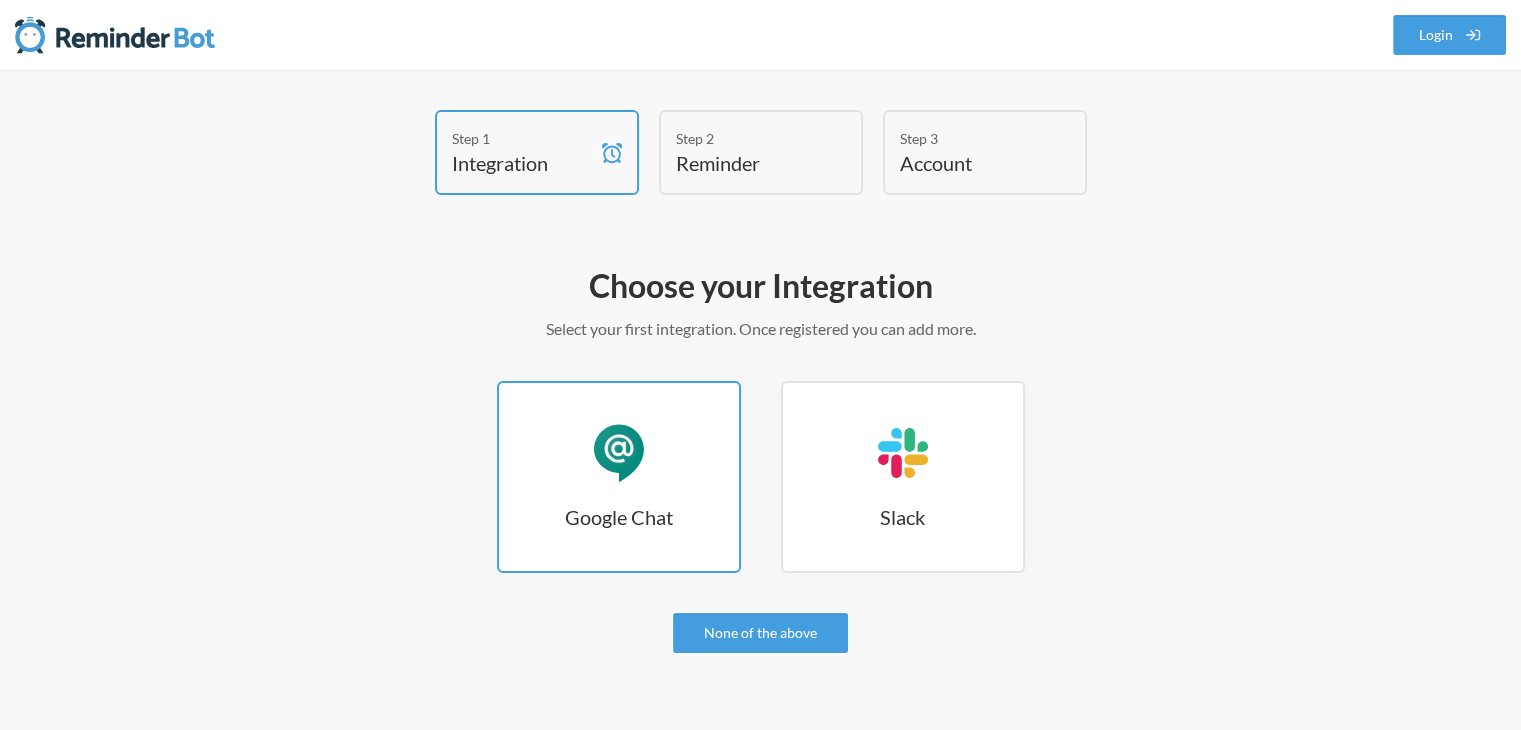 click on "Google Chat" at bounding box center [619, 453] 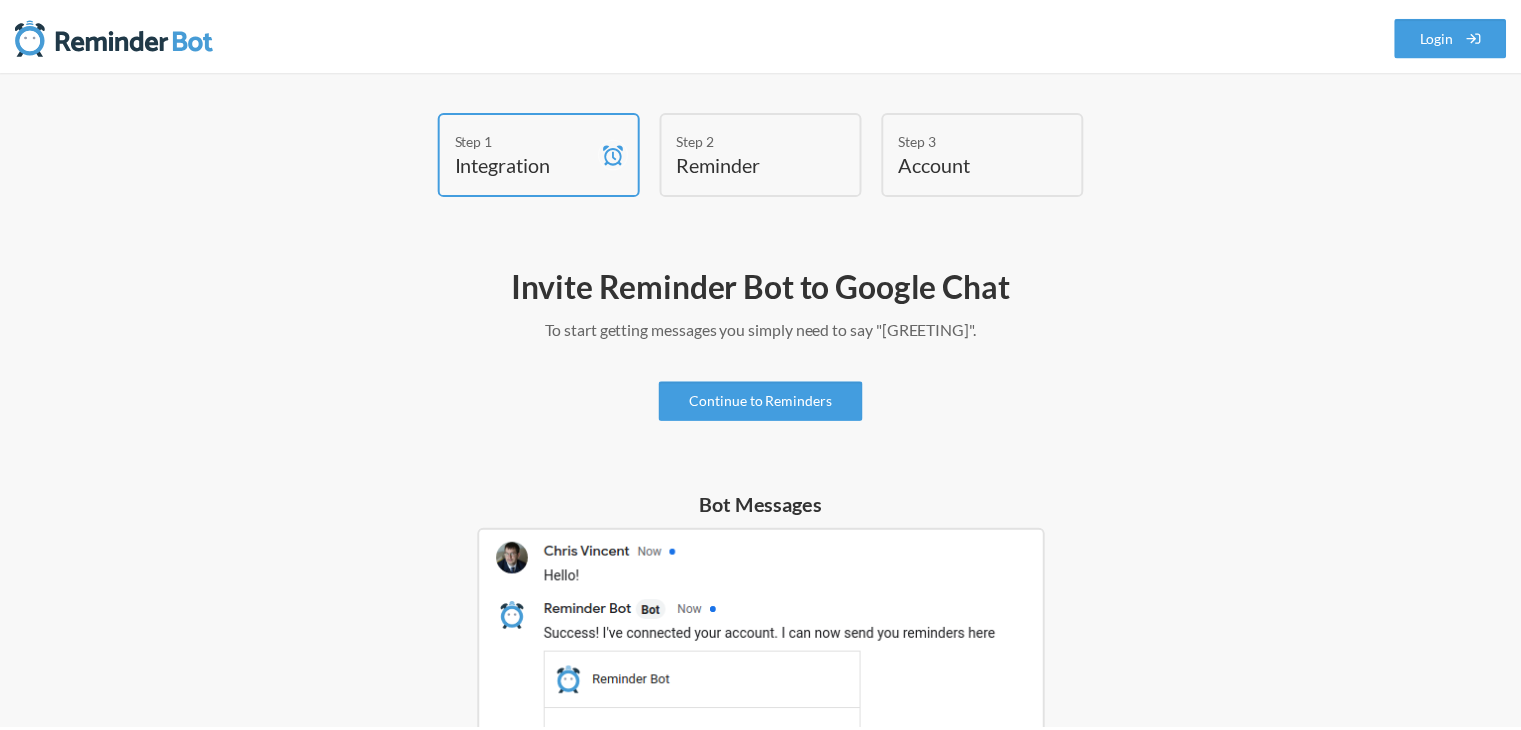 scroll, scrollTop: 0, scrollLeft: 0, axis: both 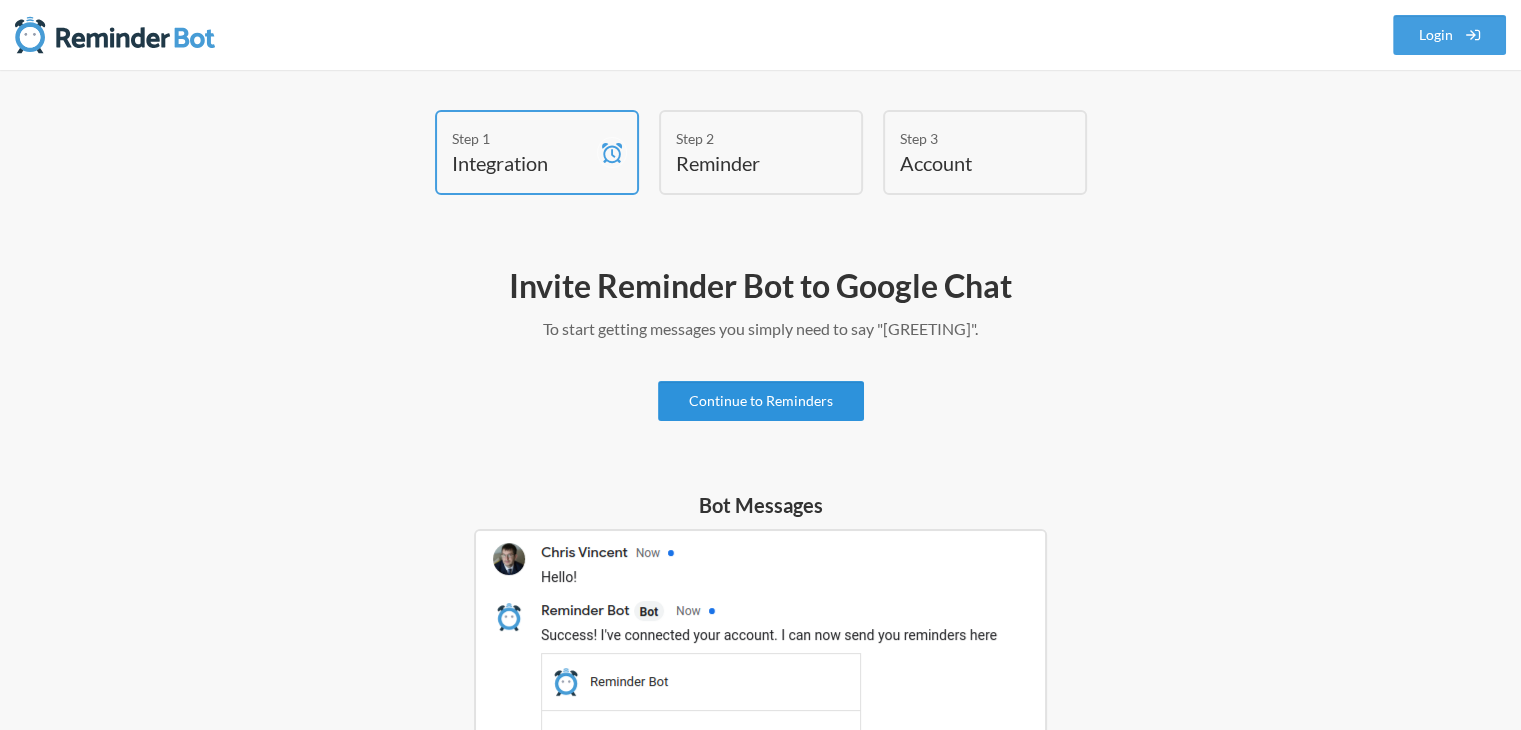click on "•••••••• •• •••••••••" at bounding box center [761, 401] 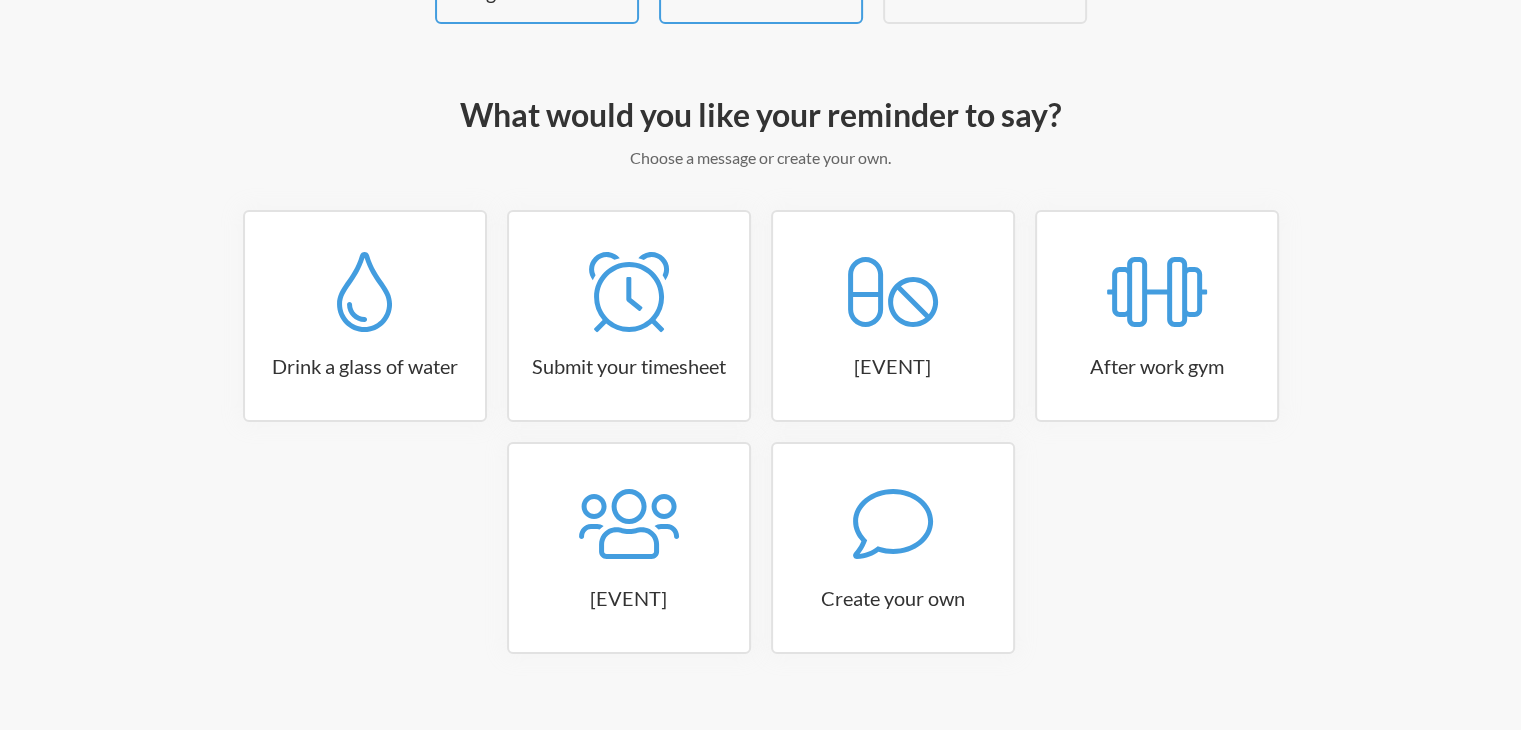 scroll, scrollTop: 202, scrollLeft: 0, axis: vertical 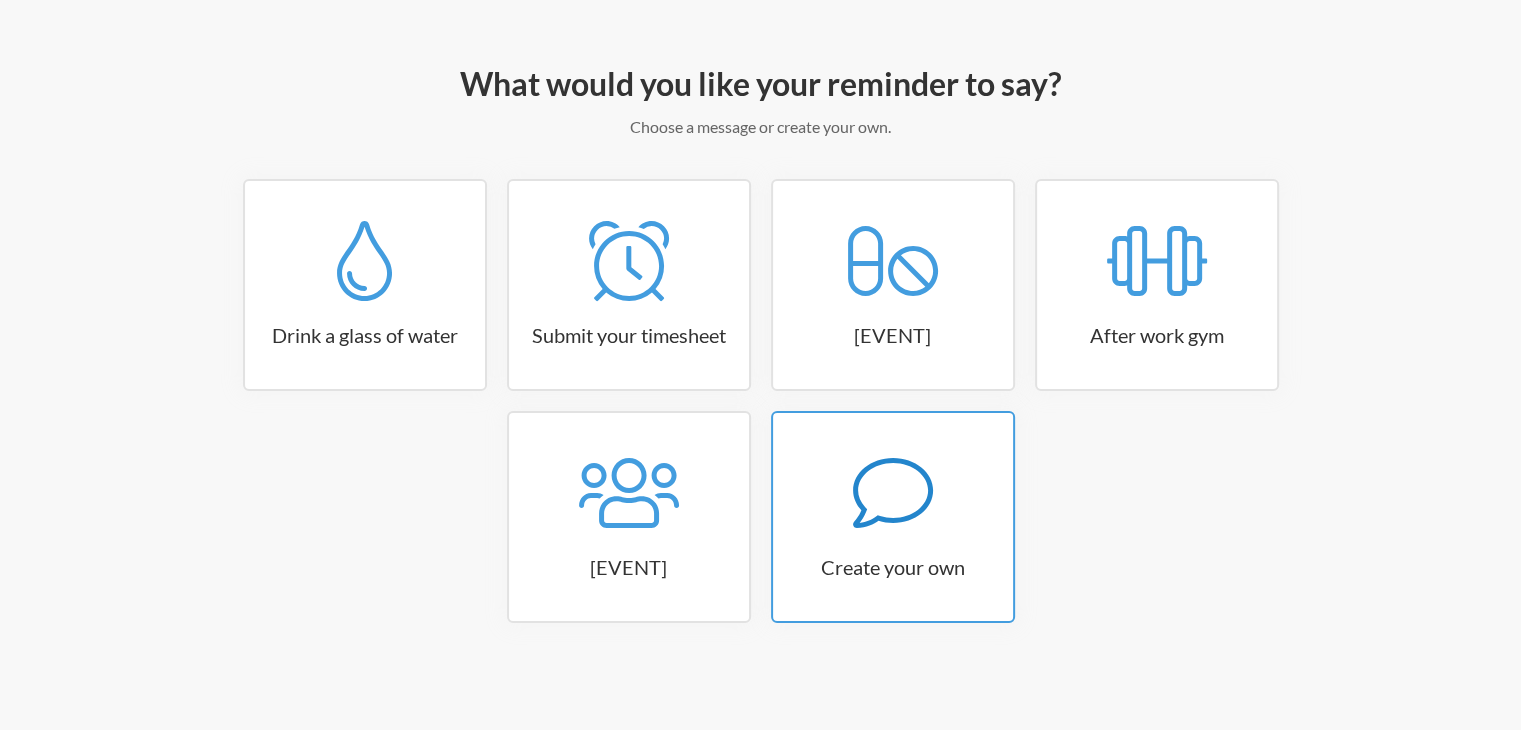 click at bounding box center [364, 261] 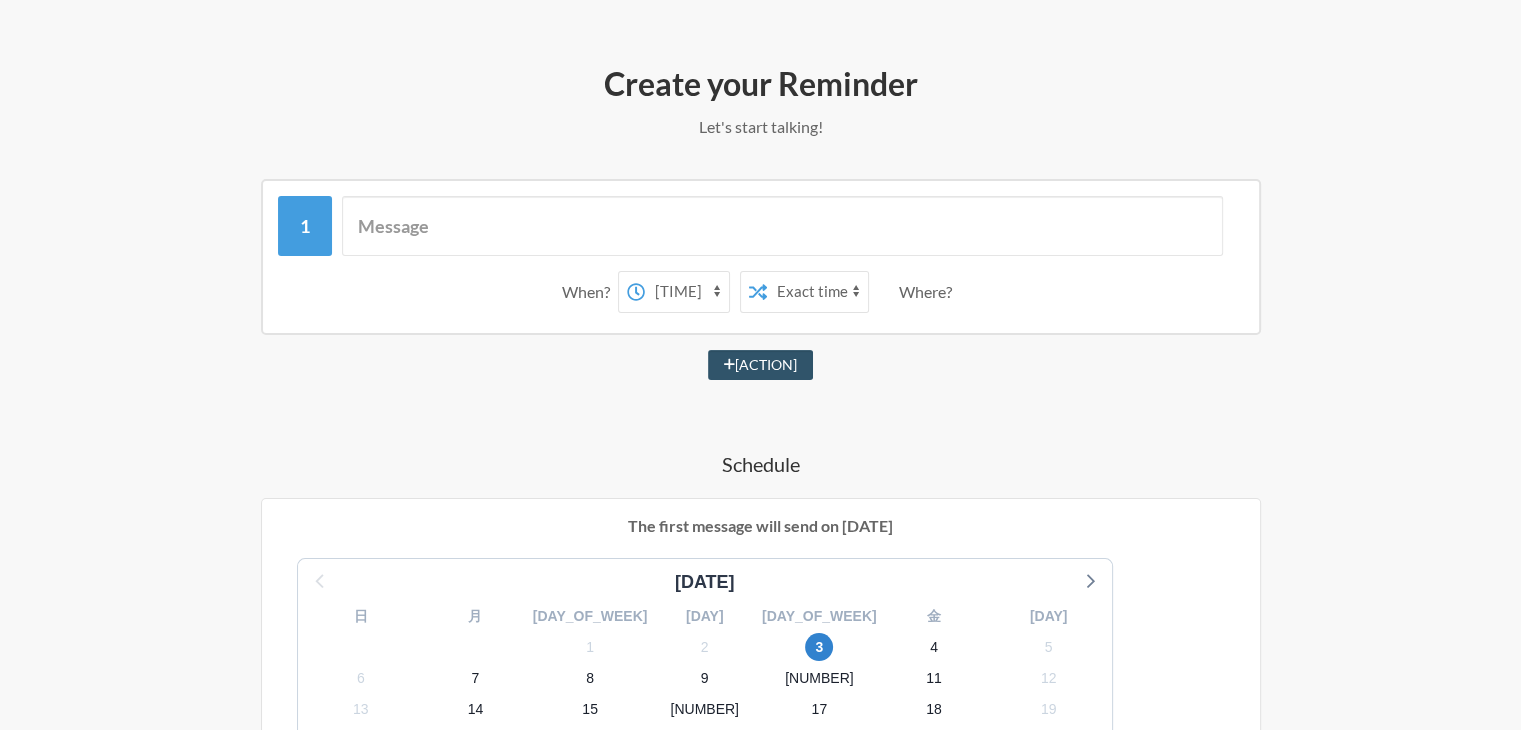 click on "••••• •• ••••• •• ••••• •• ••••• •• •••• •• •••• •• •••• •• •••• •• •••• •• •••• •• •••• •• •••• •• •••• •• •••• •• •••• •• •••• •• •••• •• •••• •• •••• •• •••• •• •••• •• •••• •• •••• •• •••• •• •••• •• •••• •• •••• •• •••• •• •••• •• •••• •• •••• •• •••• •• •••• •• •••• •• •••• •• •••• •• •••• •• •••• •• •••• •• •••• •• ••••• •• ••••• •• ••••• •• ••••• •• ••••• •• ••••• •• ••••• •• ••••• •• ••••• •• ••••• •• ••••• •• ••••• •• •••• •• •••• •• •••• •• •••• •• •••• •• •••• •• •••• •• •••• •• •••• •• •••• •• •••• •• •••• •• •••• •• •••• •• •••• •• •••• •• •••• •• •••• •• •••• •• •••• •• •••• •• •••• •• •••• •• •••• •• •••• •• •••• •• •••• •• •••• •• •••• •• •••• •• •••• •• •••• •• •••• •• •••• •• •••• •• •••• •• ••••• •• ••••• •• ••••• •• ••••• •• ••••• •• ••••• •• ••••• •• ••••• ••" at bounding box center (679, 292) 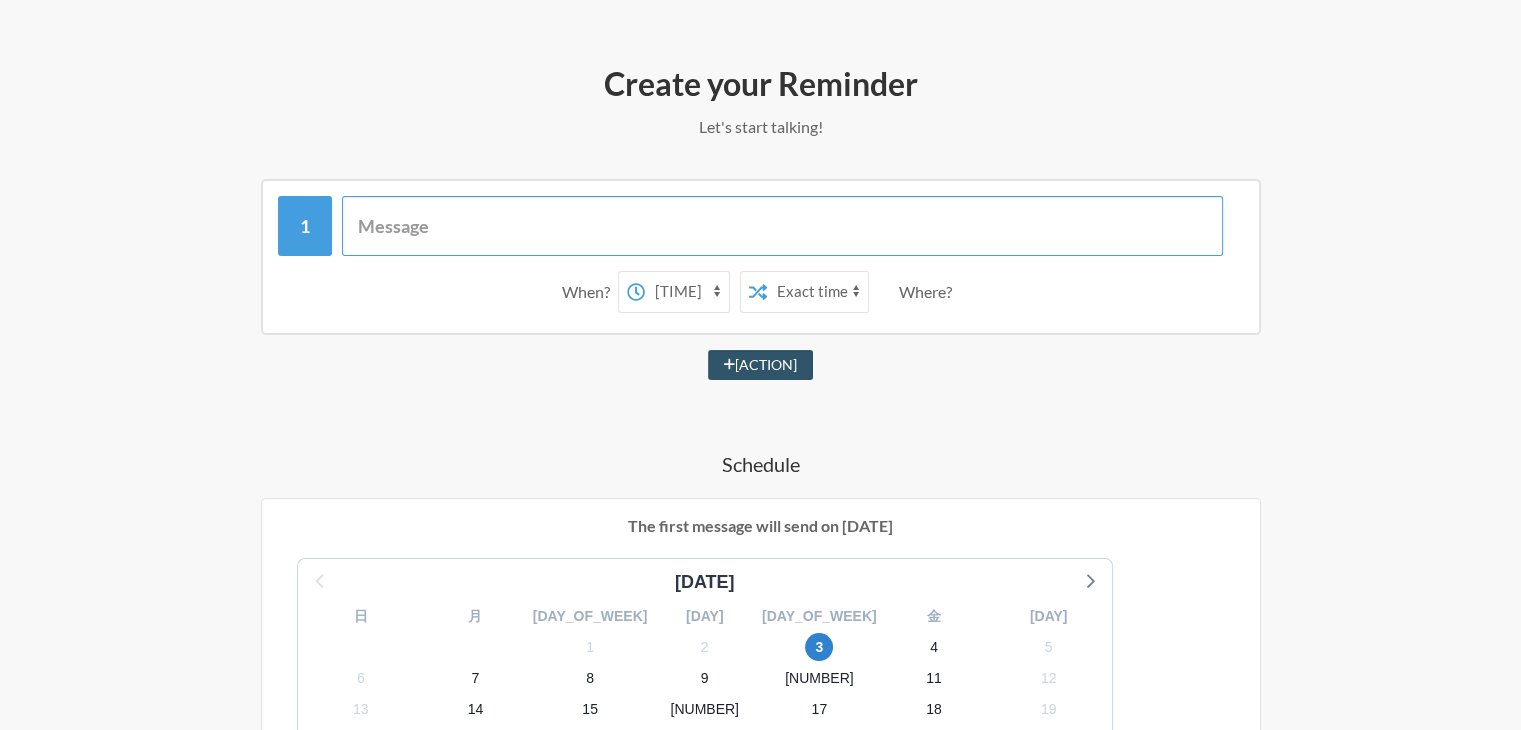 click at bounding box center (782, 226) 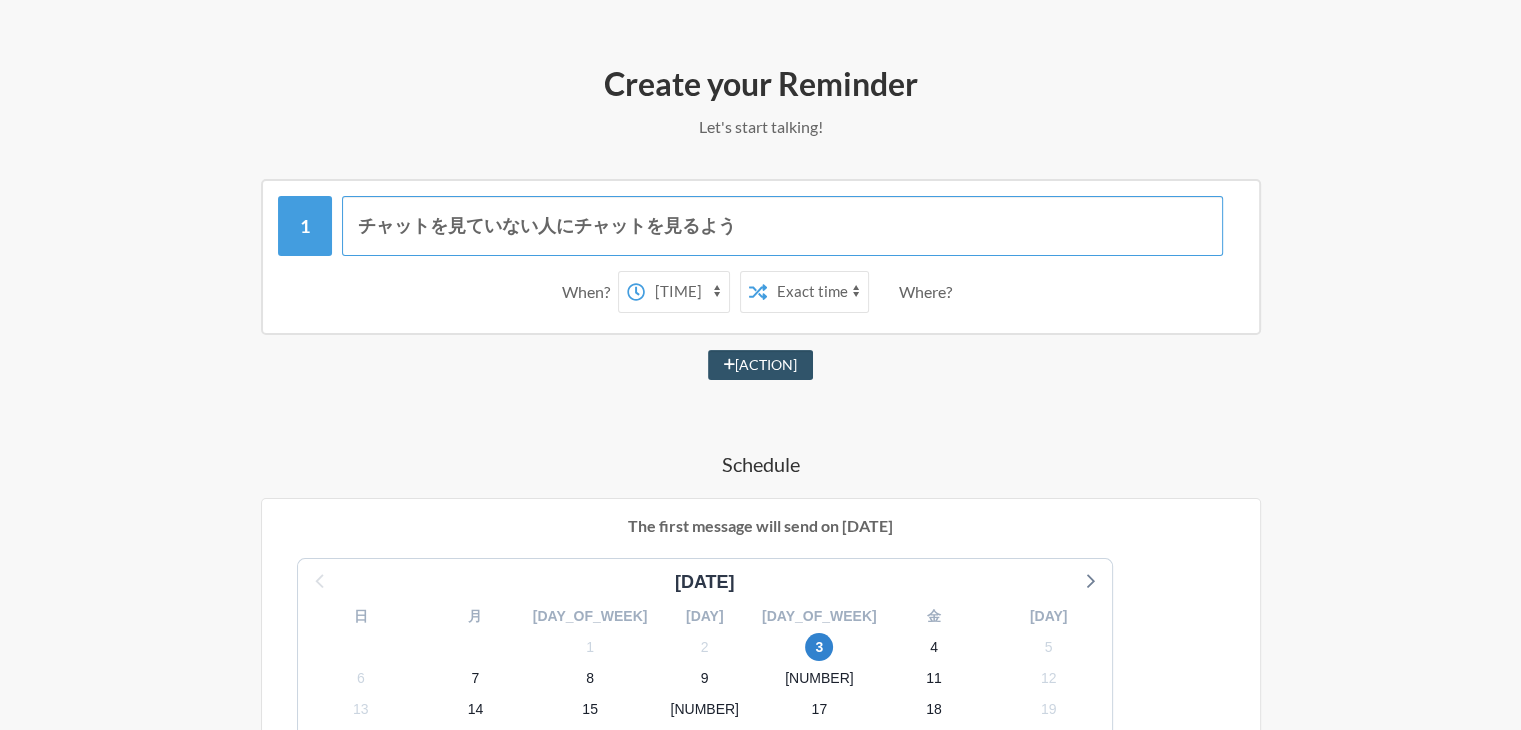 type on "チャットを見ていない人にチャットを見るようアナウンス" 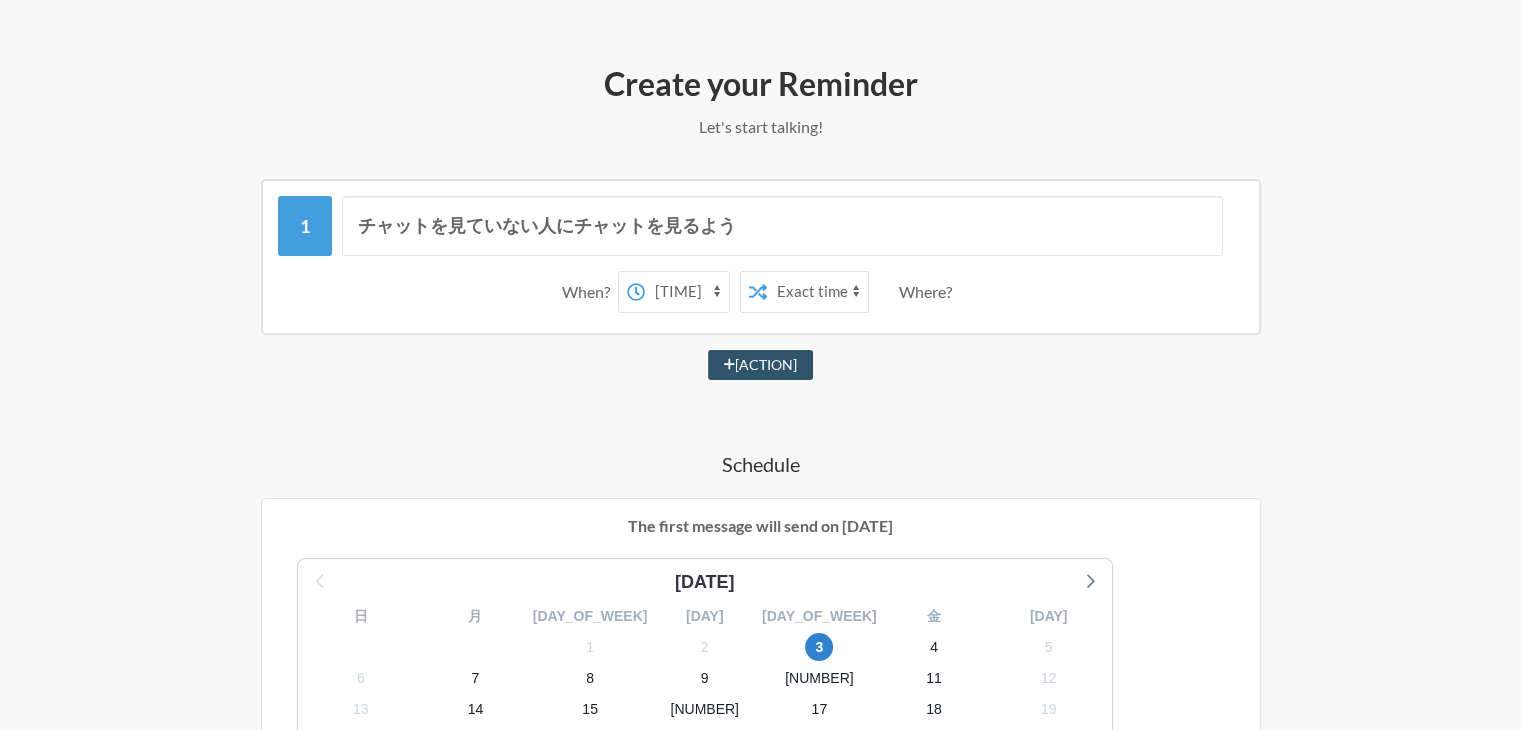 click on "••••• •• ••••• •• ••••• •• ••••• •• •••• •• •••• •• •••• •• •••• •• •••• •• •••• •• •••• •• •••• •• •••• •• •••• •• •••• •• •••• •• •••• •• •••• •• •••• •• •••• •• •••• •• •••• •• •••• •• •••• •• •••• •• •••• •• •••• •• •••• •• •••• •• •••• •• •••• •• •••• •• •••• •• •••• •• •••• •• •••• •• •••• •• •••• •• •••• •• •••• •• ••••• •• ••••• •• ••••• •• ••••• •• ••••• •• ••••• •• ••••• •• ••••• •• ••••• •• ••••• •• ••••• •• ••••• •• •••• •• •••• •• •••• •• •••• •• •••• •• •••• •• •••• •• •••• •• •••• •• •••• •• •••• •• •••• •• •••• •• •••• •• •••• •• •••• •• •••• •• •••• •• •••• •• •••• •• •••• •• •••• •• •••• •• •••• •• •••• •• •••• •• •••• •• •••• •• •••• •• •••• •• •••• •• •••• •• •••• •• •••• •• •••• •• •••• •• ••••• •• ••••• •• ••••• •• ••••• •• ••••• •• ••••• •• ••••• •• ••••• ••" at bounding box center (679, 292) 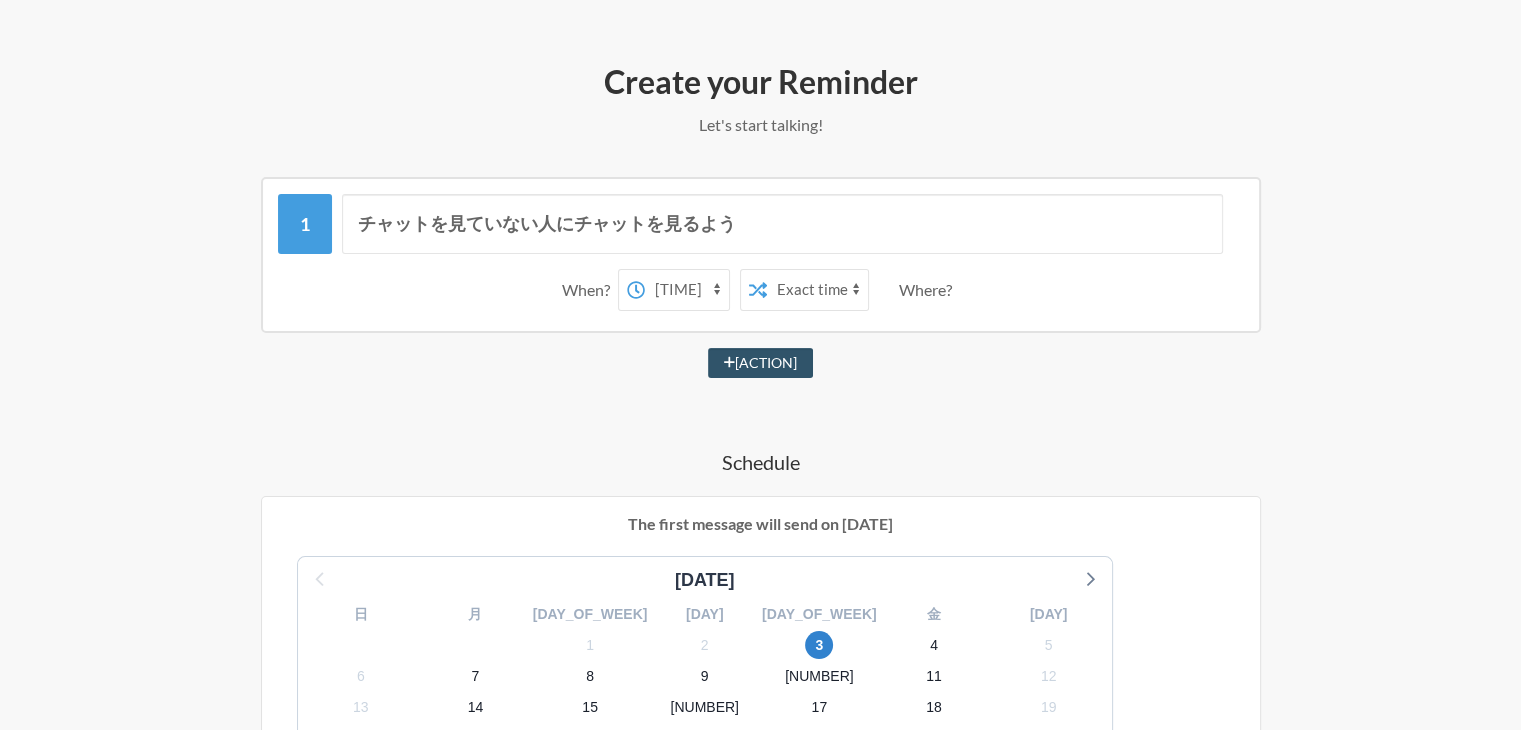click on "Where?" at bounding box center [576, 290] 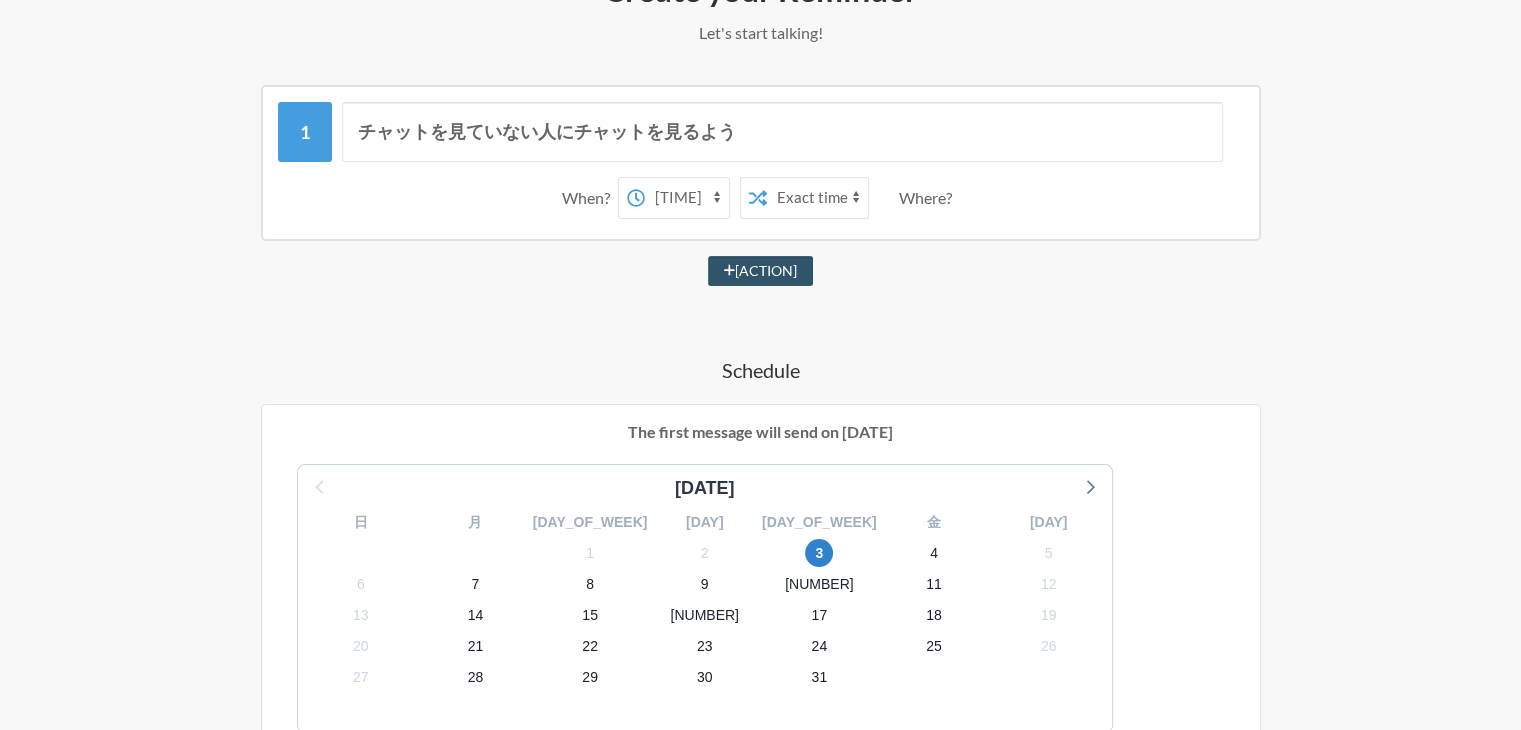 scroll, scrollTop: 298, scrollLeft: 0, axis: vertical 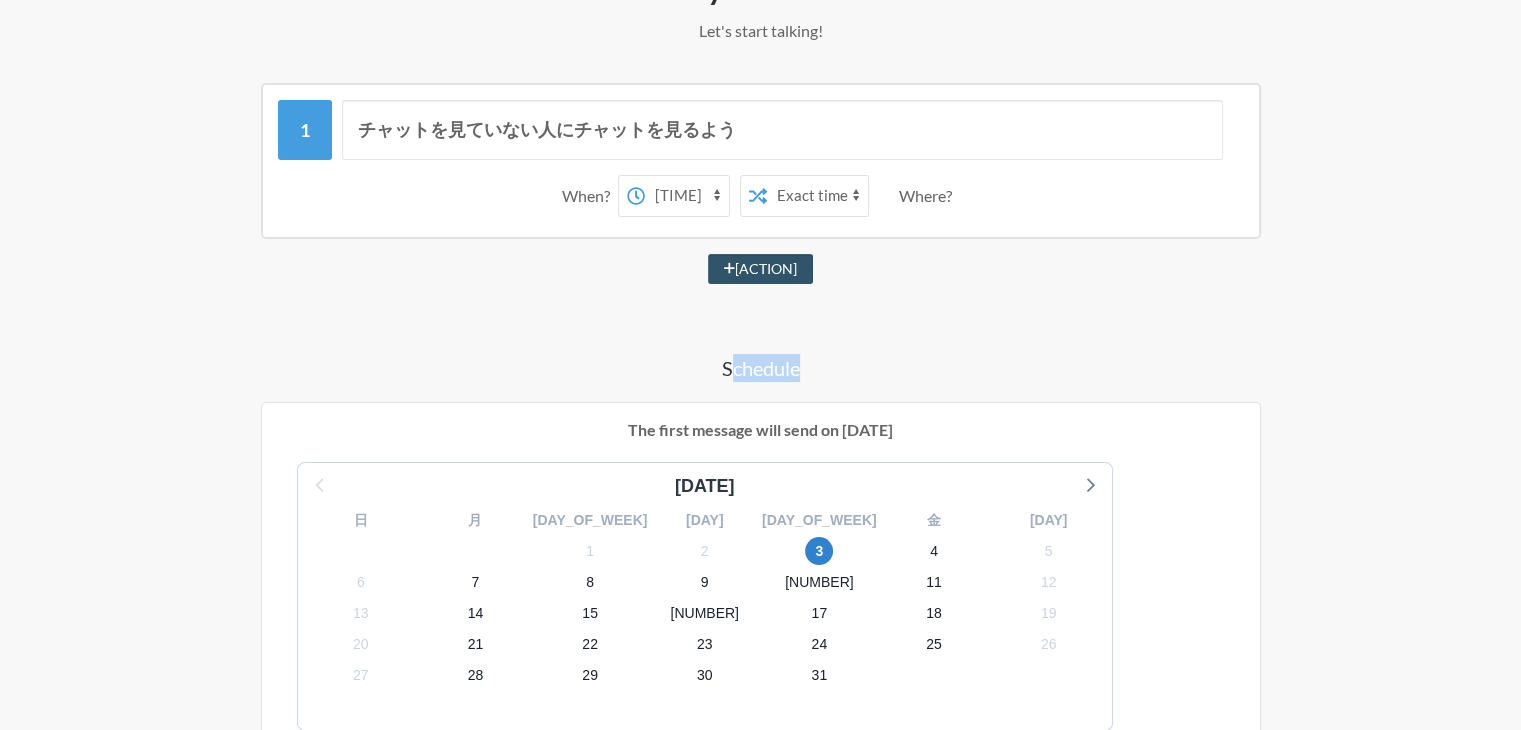 drag, startPoint x: 727, startPoint y: 363, endPoint x: 843, endPoint y: 363, distance: 116 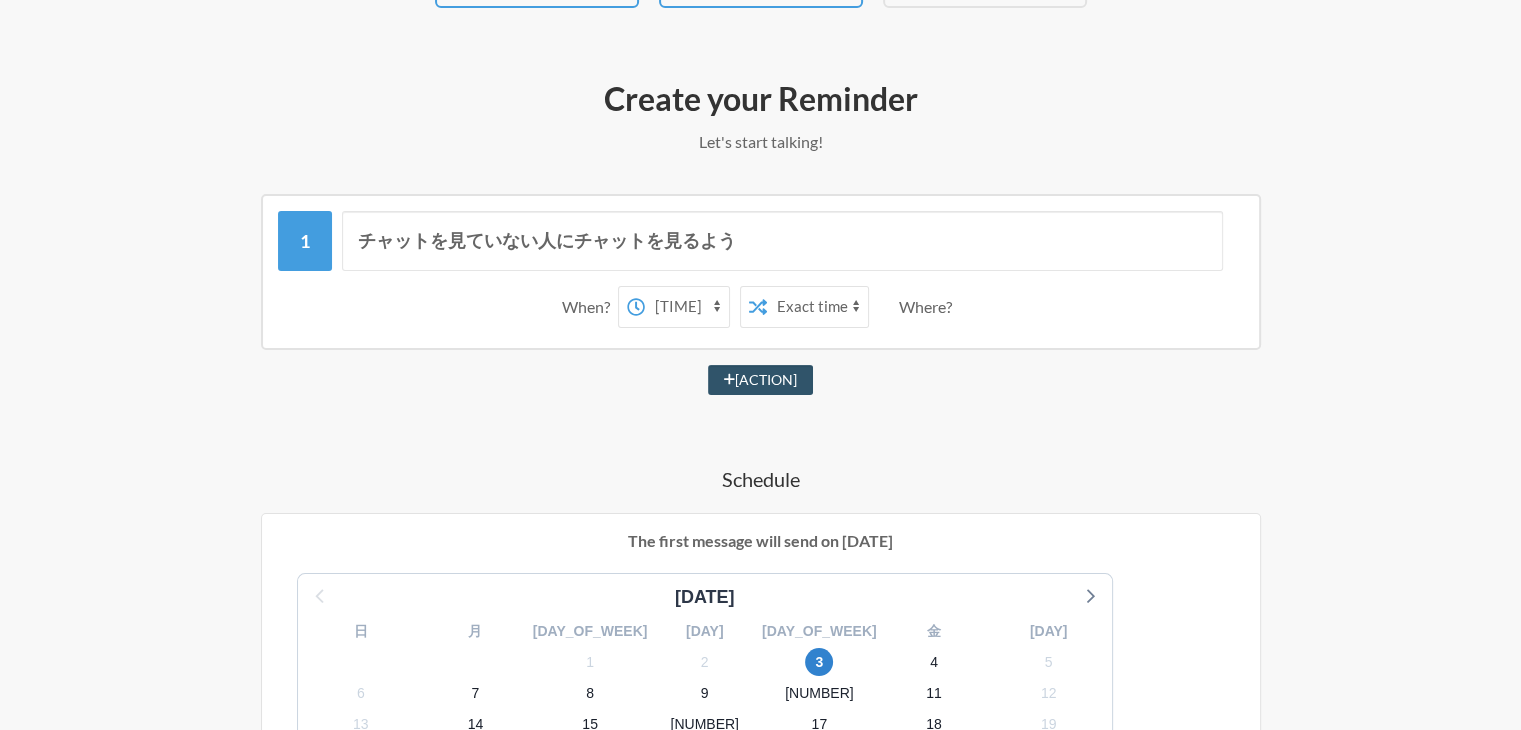 scroll, scrollTop: 183, scrollLeft: 0, axis: vertical 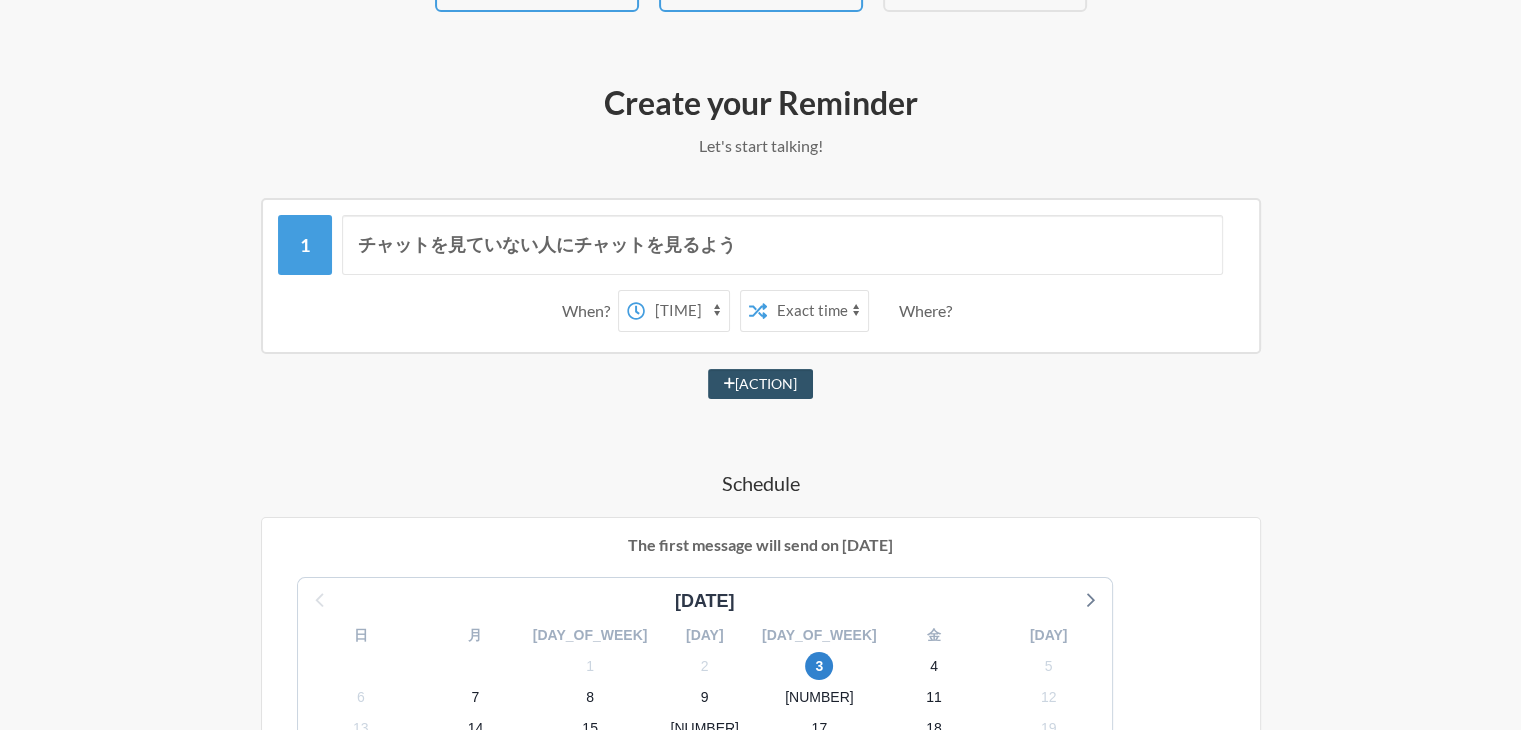 click on "••••• •• ••••• •• ••••• •• ••••• •• •••• •• •••• •• •••• •• •••• •• •••• •• •••• •• •••• •• •••• •• •••• •• •••• •• •••• •• •••• •• •••• •• •••• •• •••• •• •••• •• •••• •• •••• •• •••• •• •••• •• •••• •• •••• •• •••• •• •••• •• •••• •• •••• •• •••• •• •••• •• •••• •• •••• •• •••• •• •••• •• •••• •• •••• •• •••• •• •••• •• ••••• •• ••••• •• ••••• •• ••••• •• ••••• •• ••••• •• ••••• •• ••••• •• ••••• •• ••••• •• ••••• •• ••••• •• •••• •• •••• •• •••• •• •••• •• •••• •• •••• •• •••• •• •••• •• •••• •• •••• •• •••• •• •••• •• •••• •• •••• •• •••• •• •••• •• •••• •• •••• •• •••• •• •••• •• •••• •• •••• •• •••• •• •••• •• •••• •• •••• •• •••• •• •••• •• •••• •• •••• •• •••• •• •••• •• •••• •• •••• •• •••• •• •••• •• ••••• •• ••••• •• ••••• •• ••••• •• ••••• •• ••••• •• ••••• •• ••••• ••" at bounding box center [679, 311] 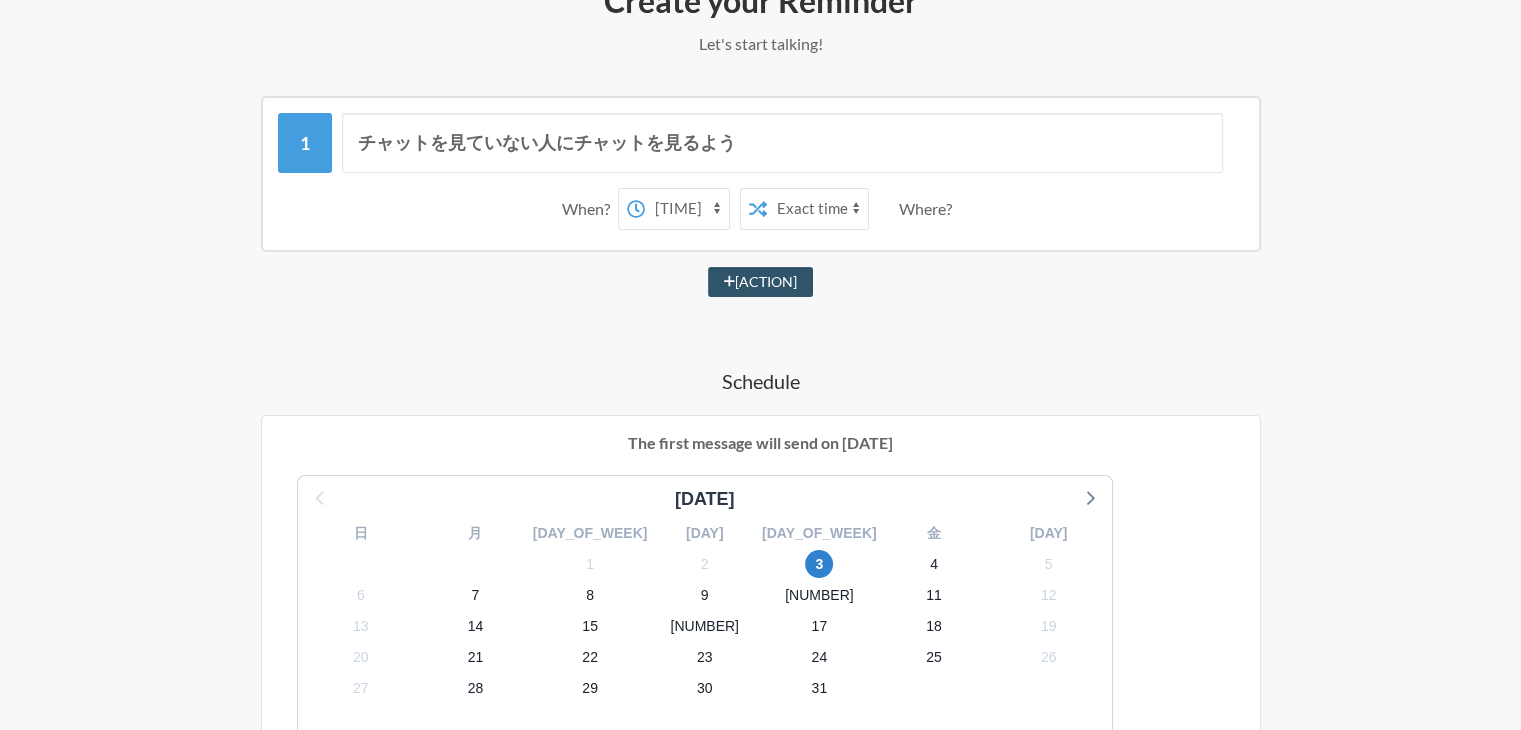 scroll, scrollTop: 267, scrollLeft: 0, axis: vertical 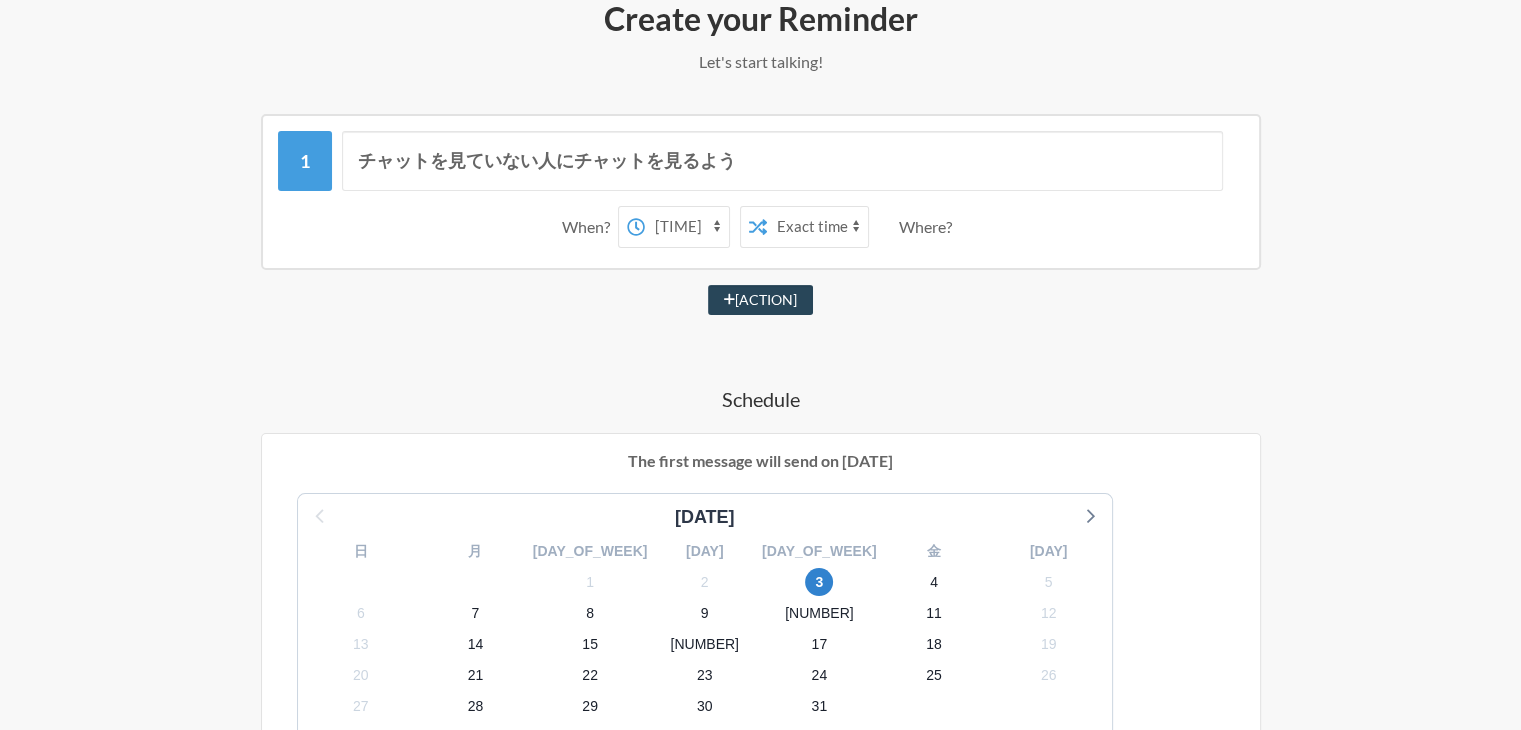 click on "Add Second Message" at bounding box center [760, 300] 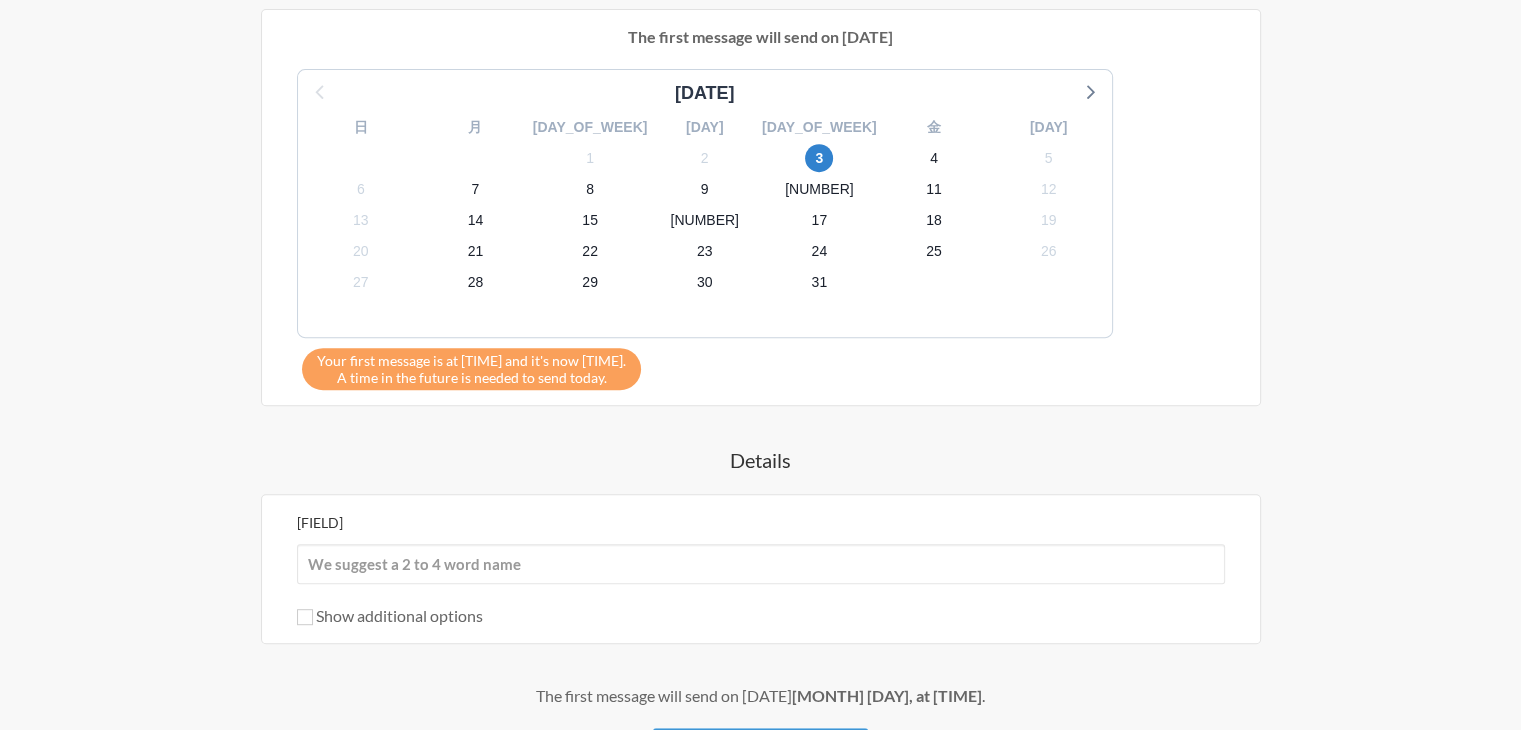 scroll, scrollTop: 1031, scrollLeft: 0, axis: vertical 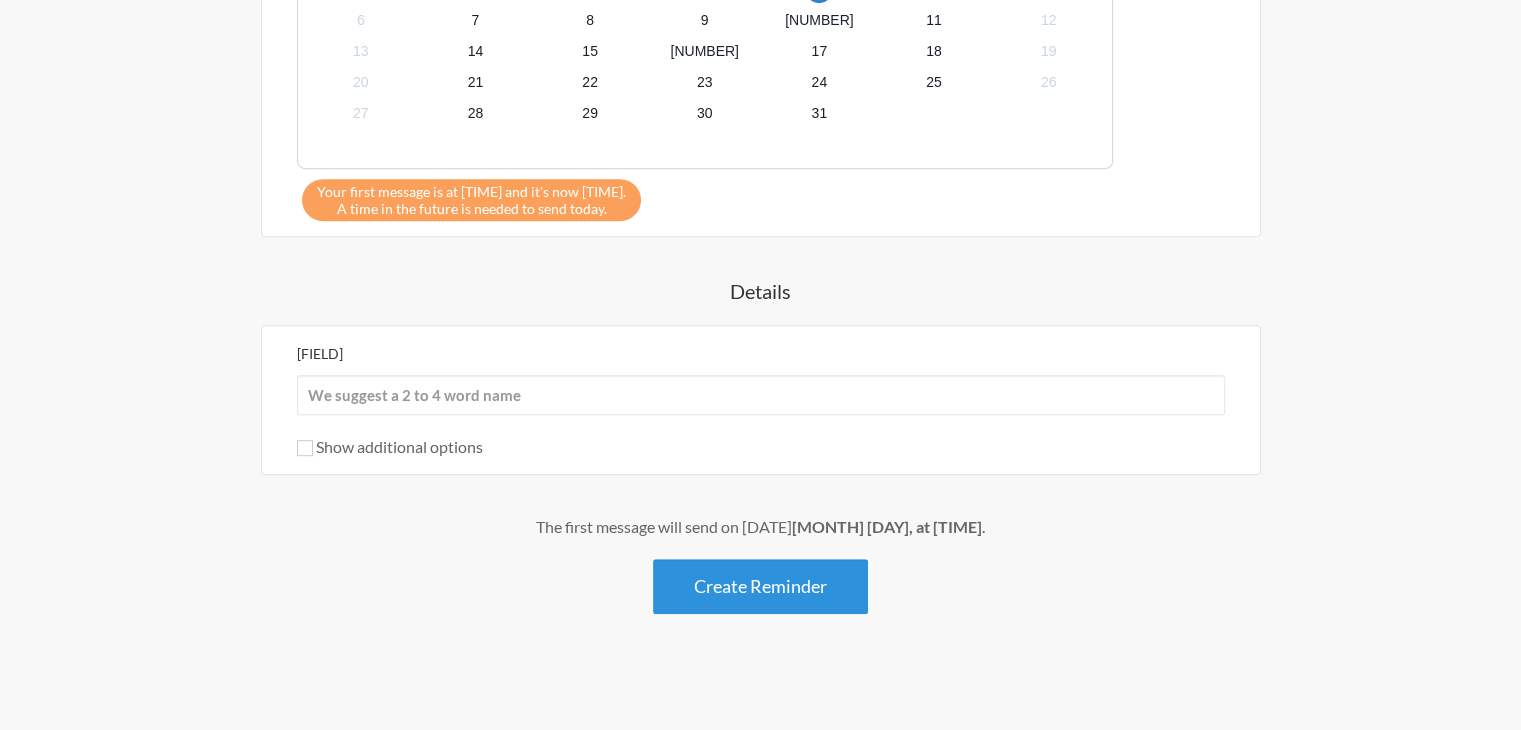 click on "•••••• ••••••••" at bounding box center [760, 586] 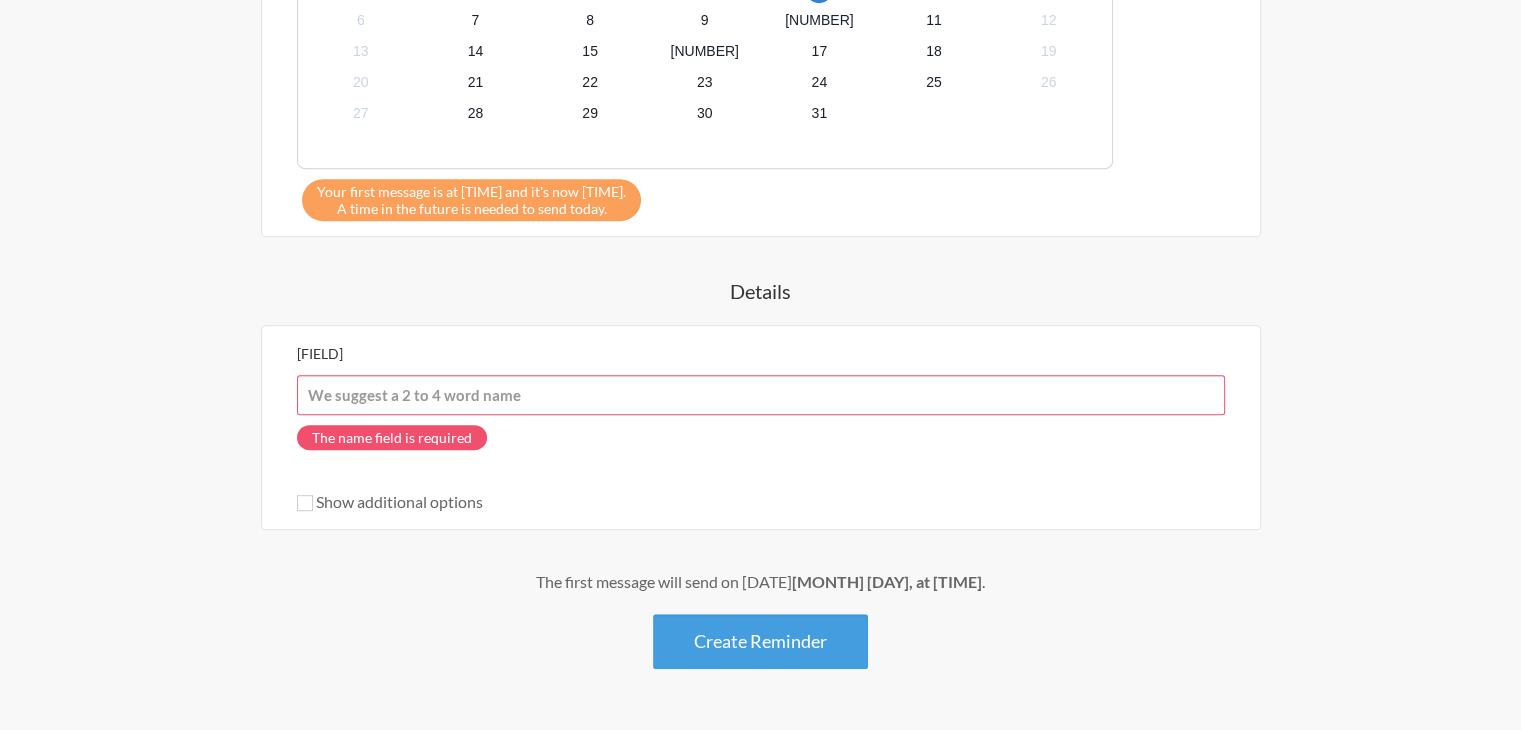 click on "Name" at bounding box center [761, 395] 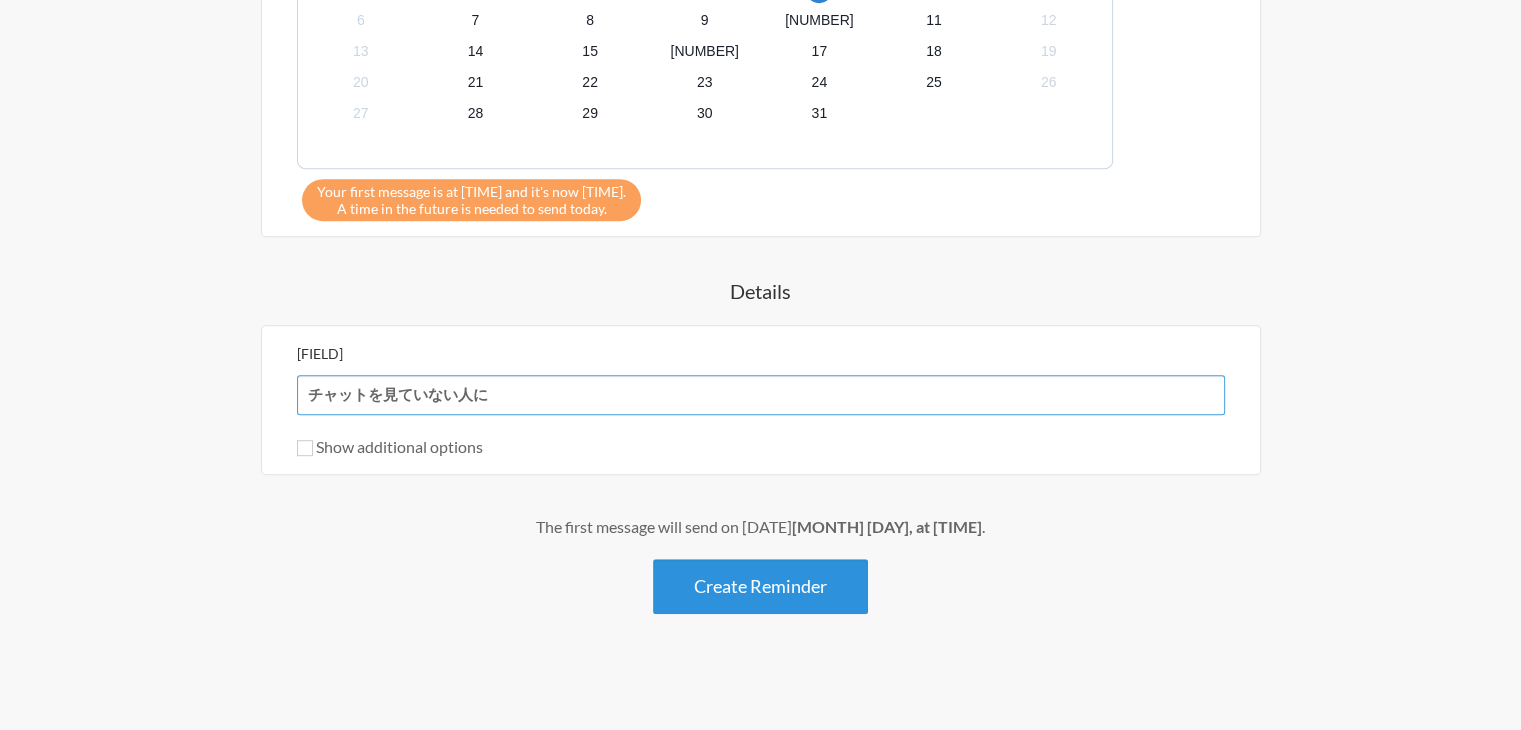 type on "チャットを見ていない人にアナウンス" 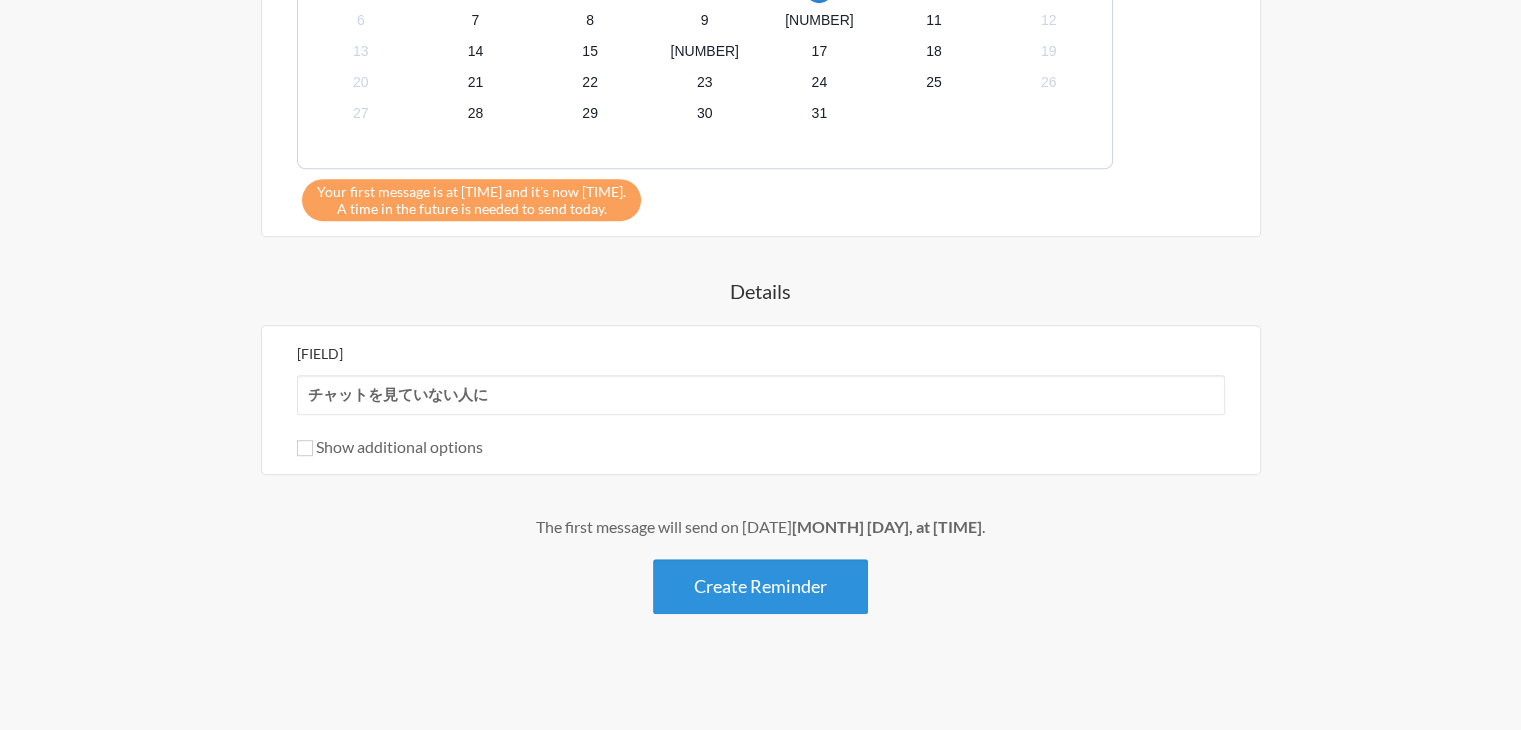 click on "•••••• ••••••••" at bounding box center [760, 586] 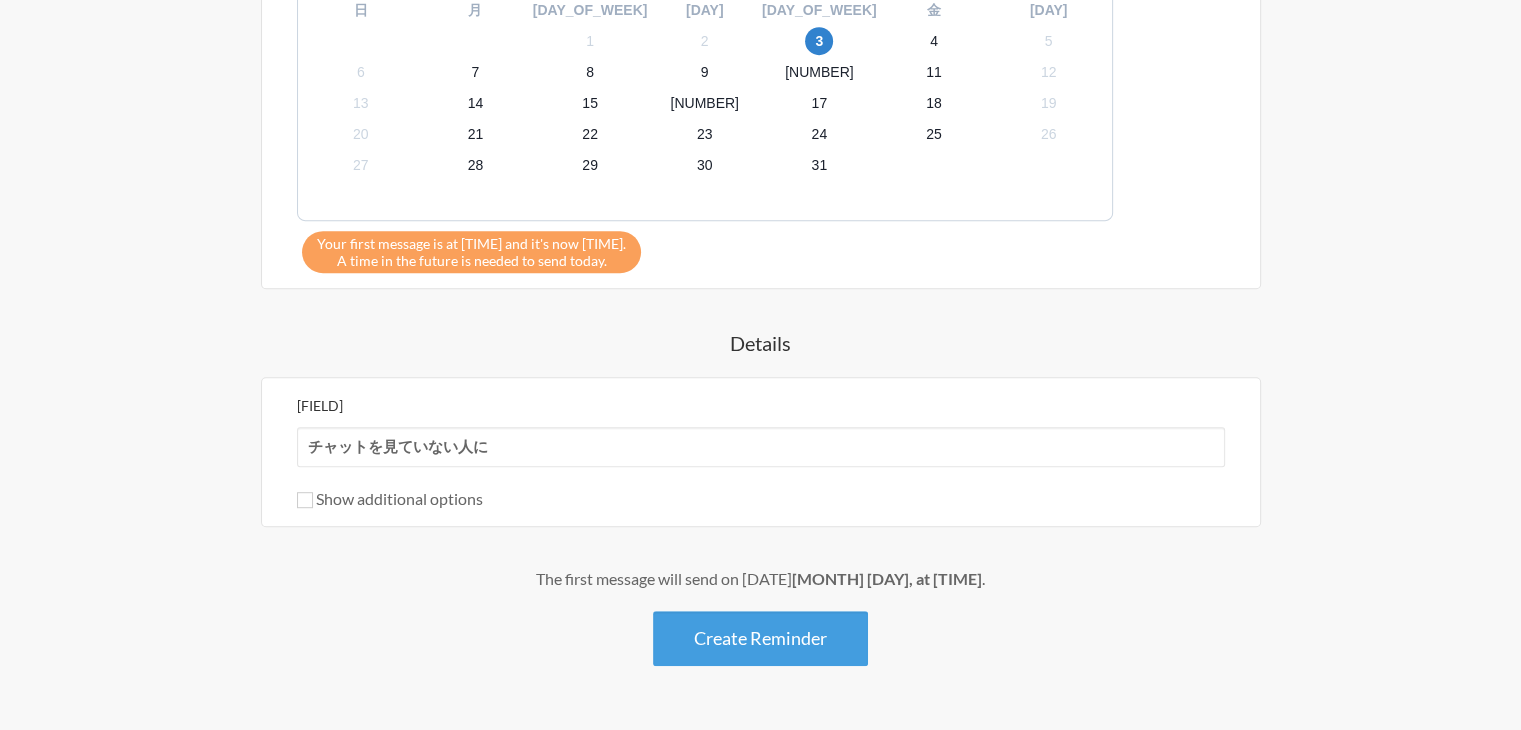 scroll, scrollTop: 1024, scrollLeft: 0, axis: vertical 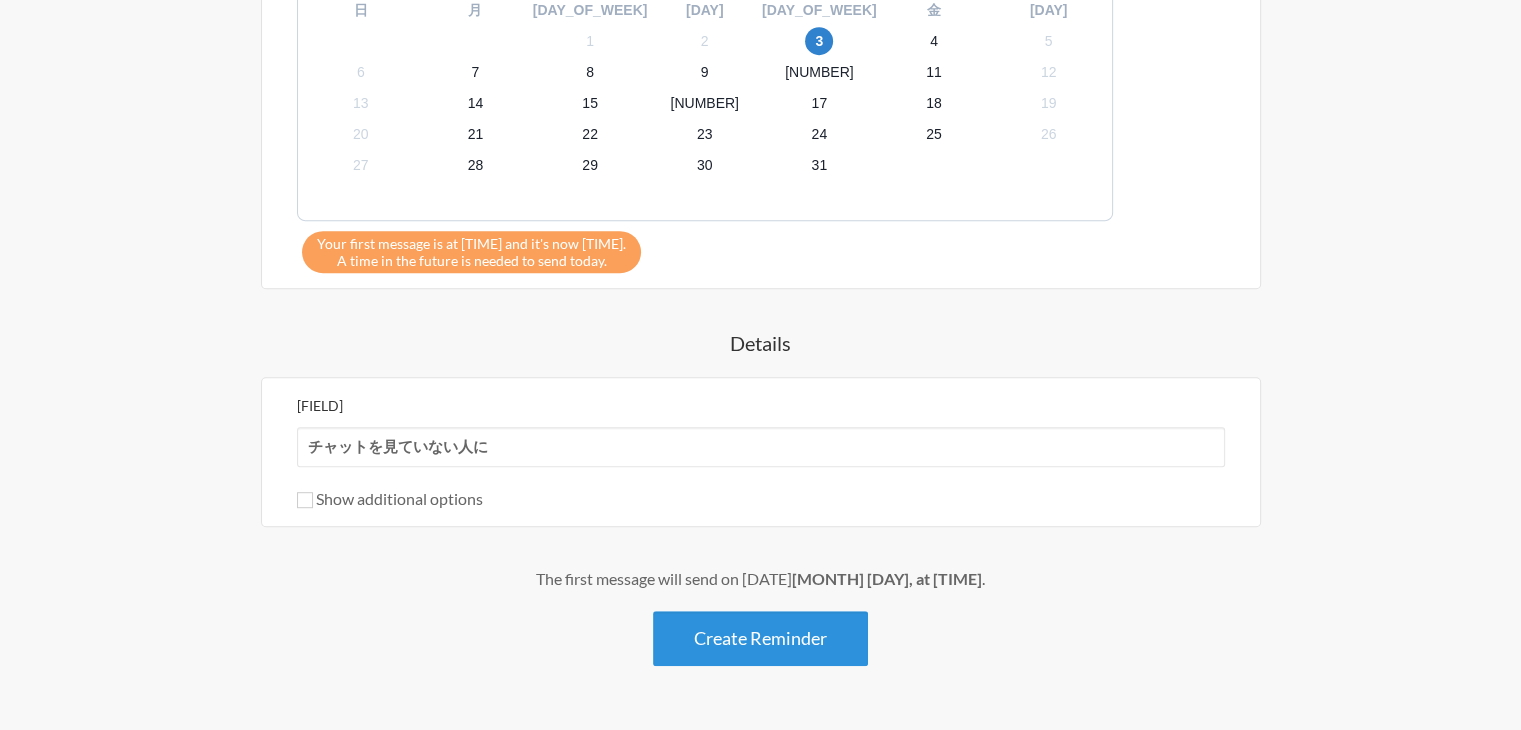 click on "•••••• ••••••••" at bounding box center [760, 638] 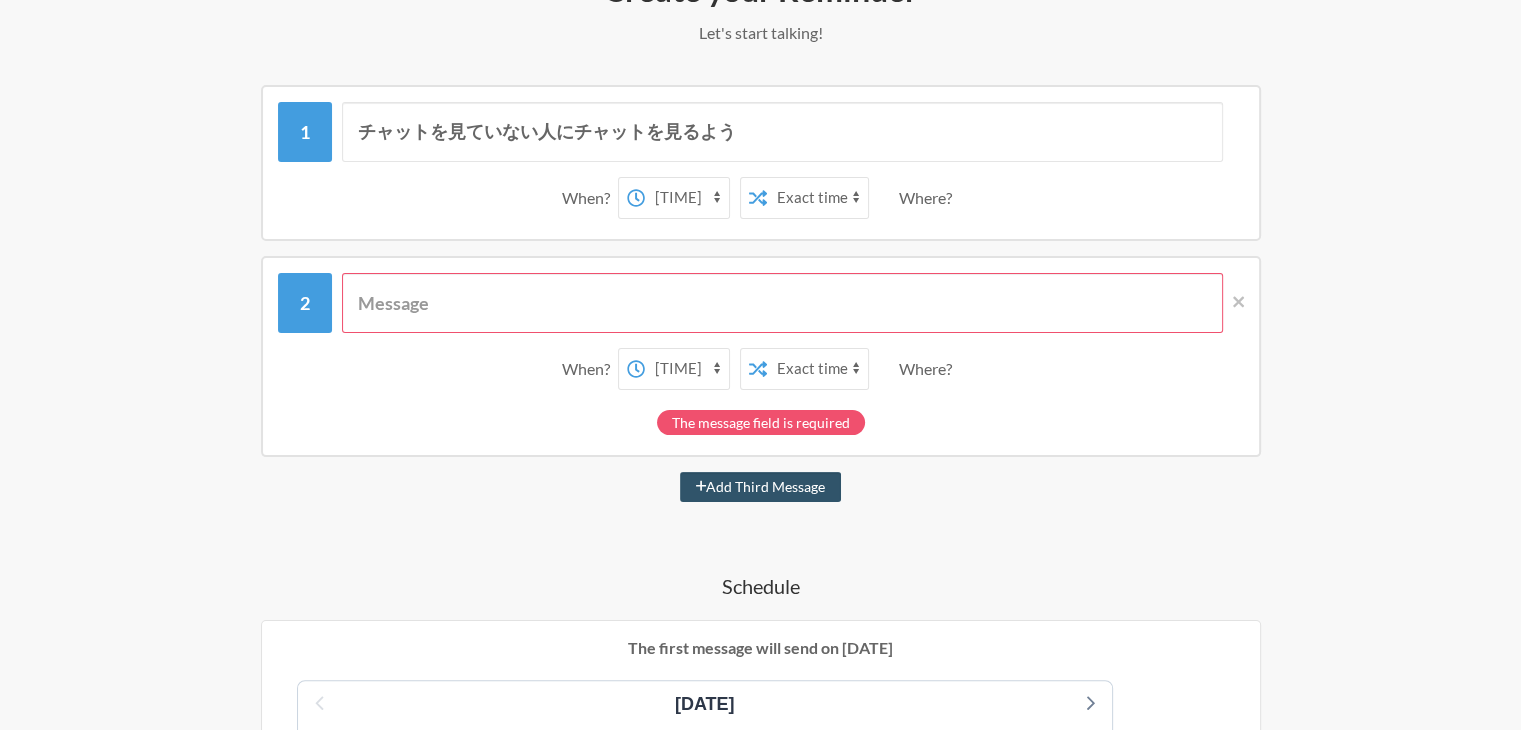 scroll, scrollTop: 304, scrollLeft: 0, axis: vertical 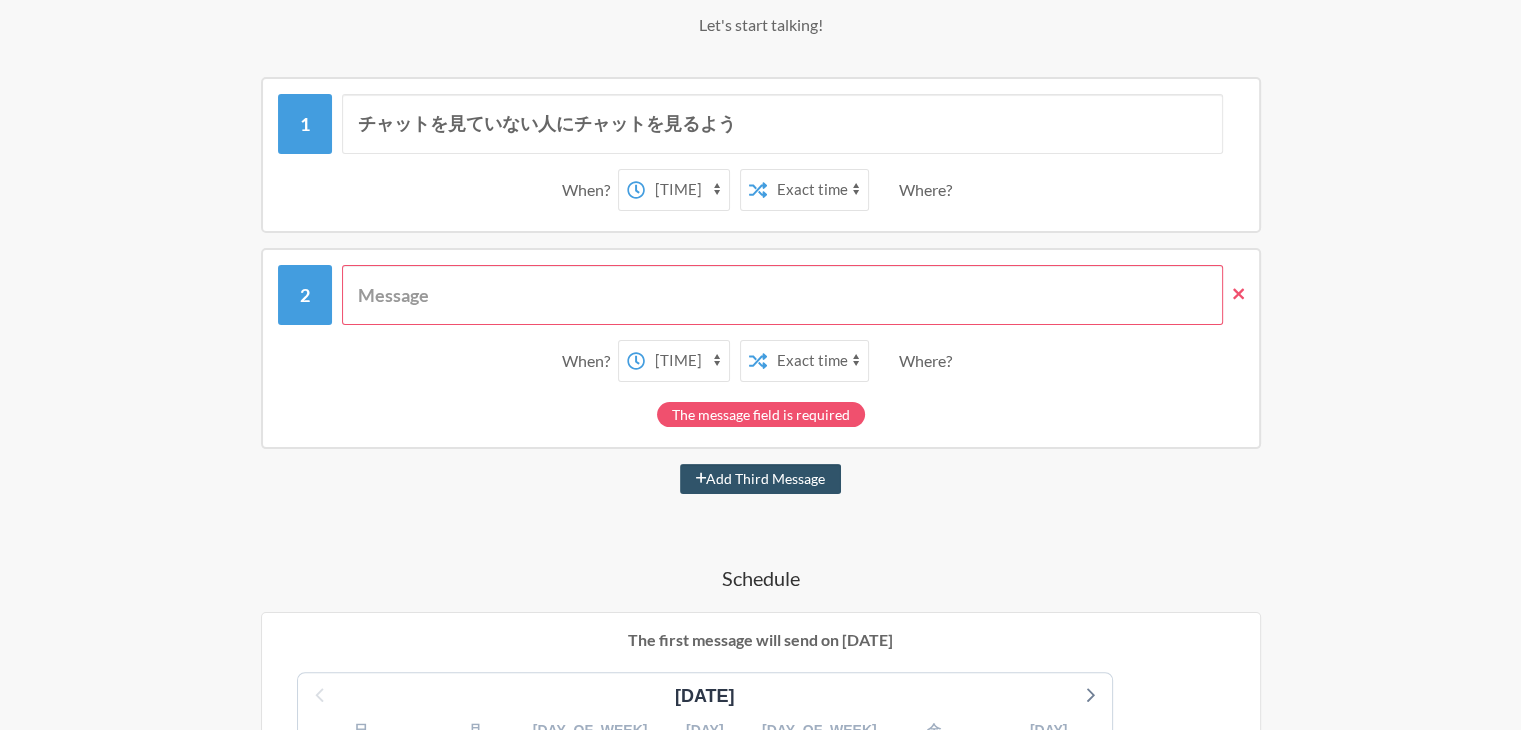 click at bounding box center (1238, 293) 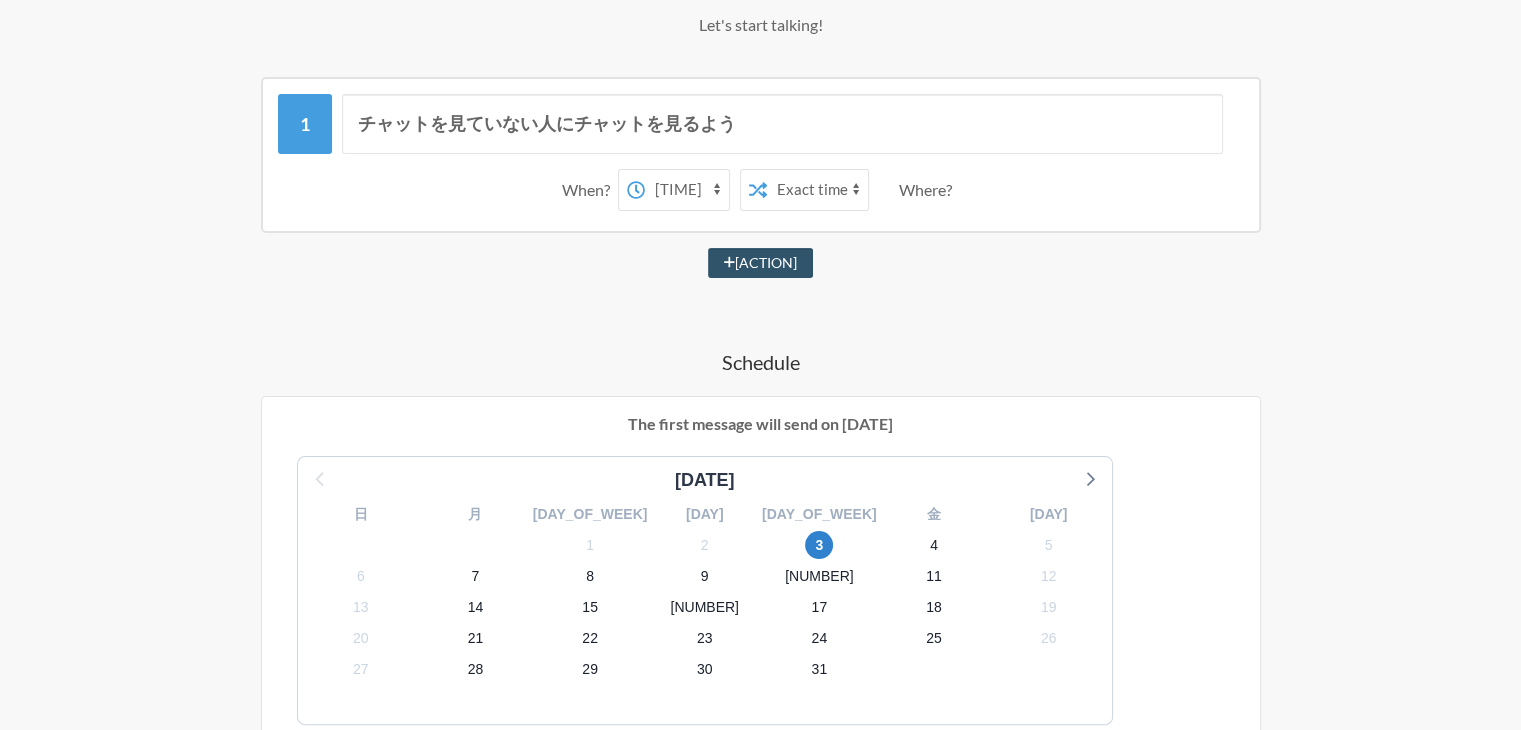 scroll, scrollTop: 861, scrollLeft: 0, axis: vertical 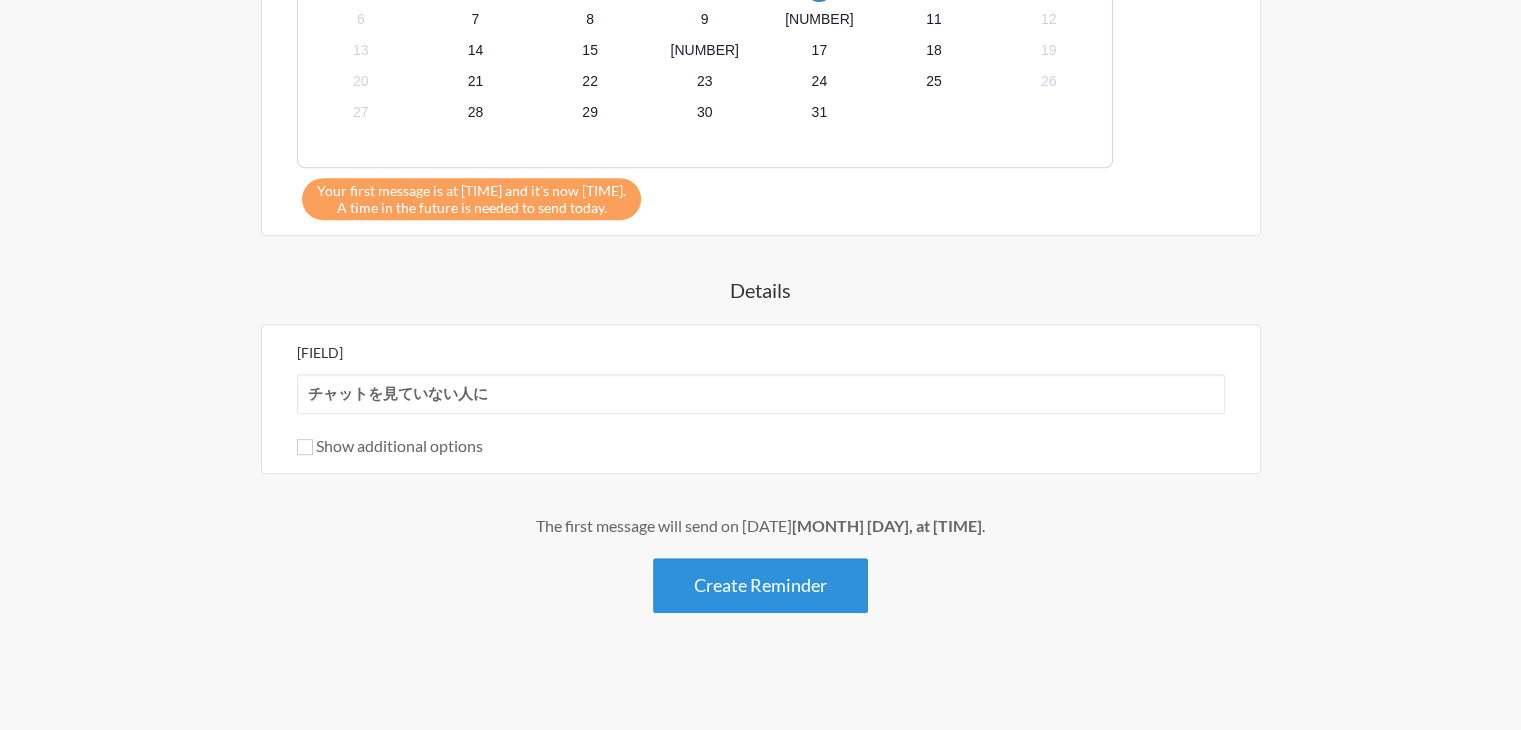 click on "•••••• ••••••••" at bounding box center [760, 585] 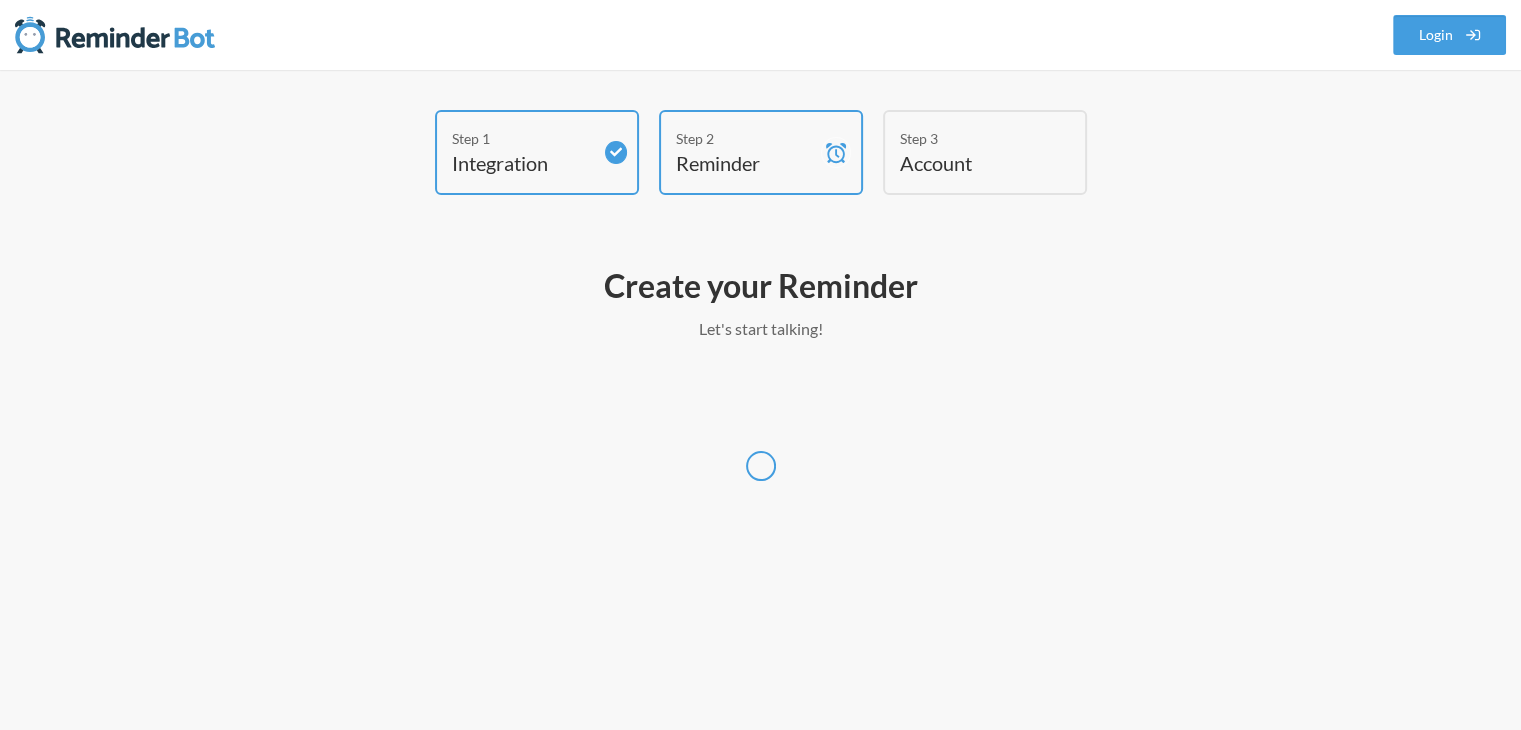 scroll, scrollTop: 0, scrollLeft: 0, axis: both 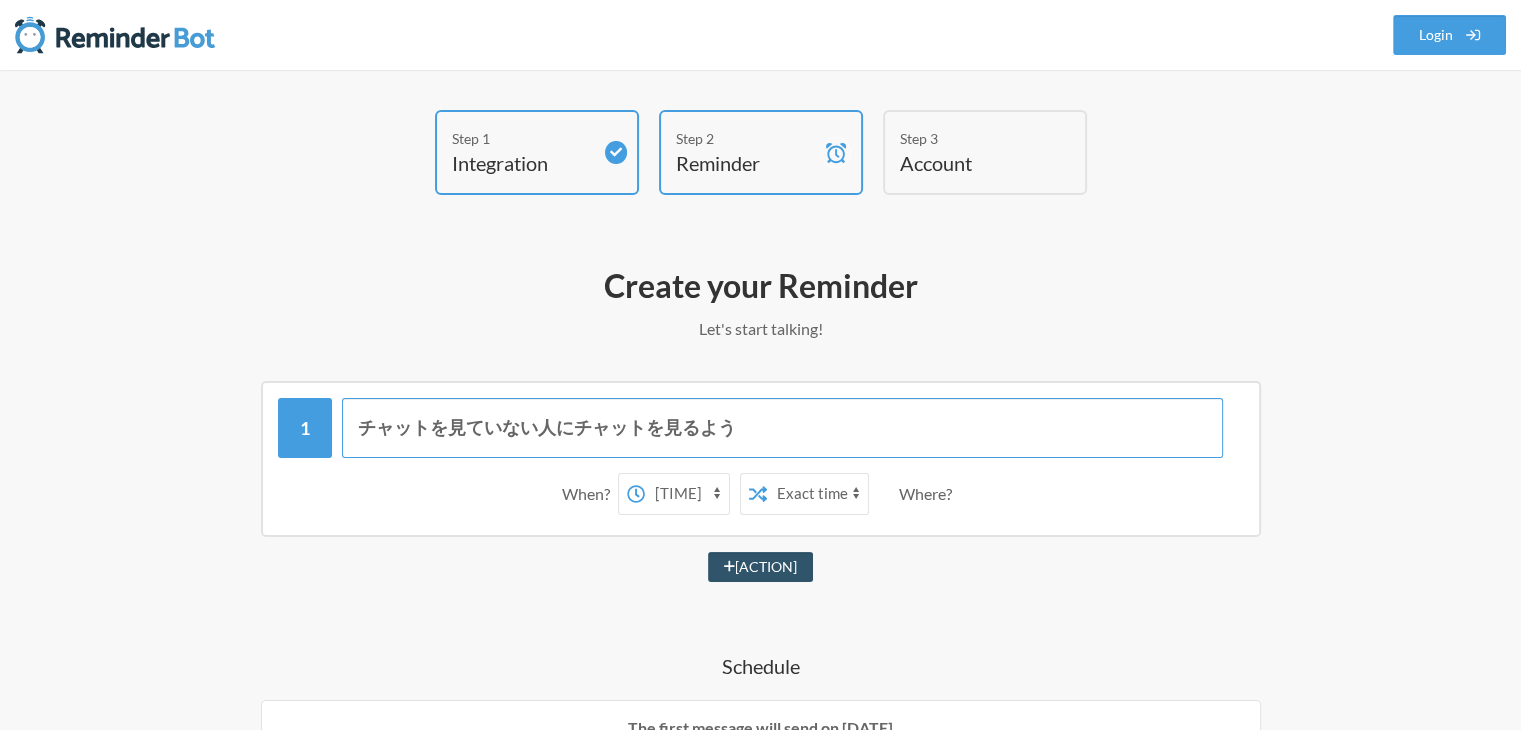 click on "チャットを見ていない人にチャットを見るようアナウンス" at bounding box center (782, 428) 